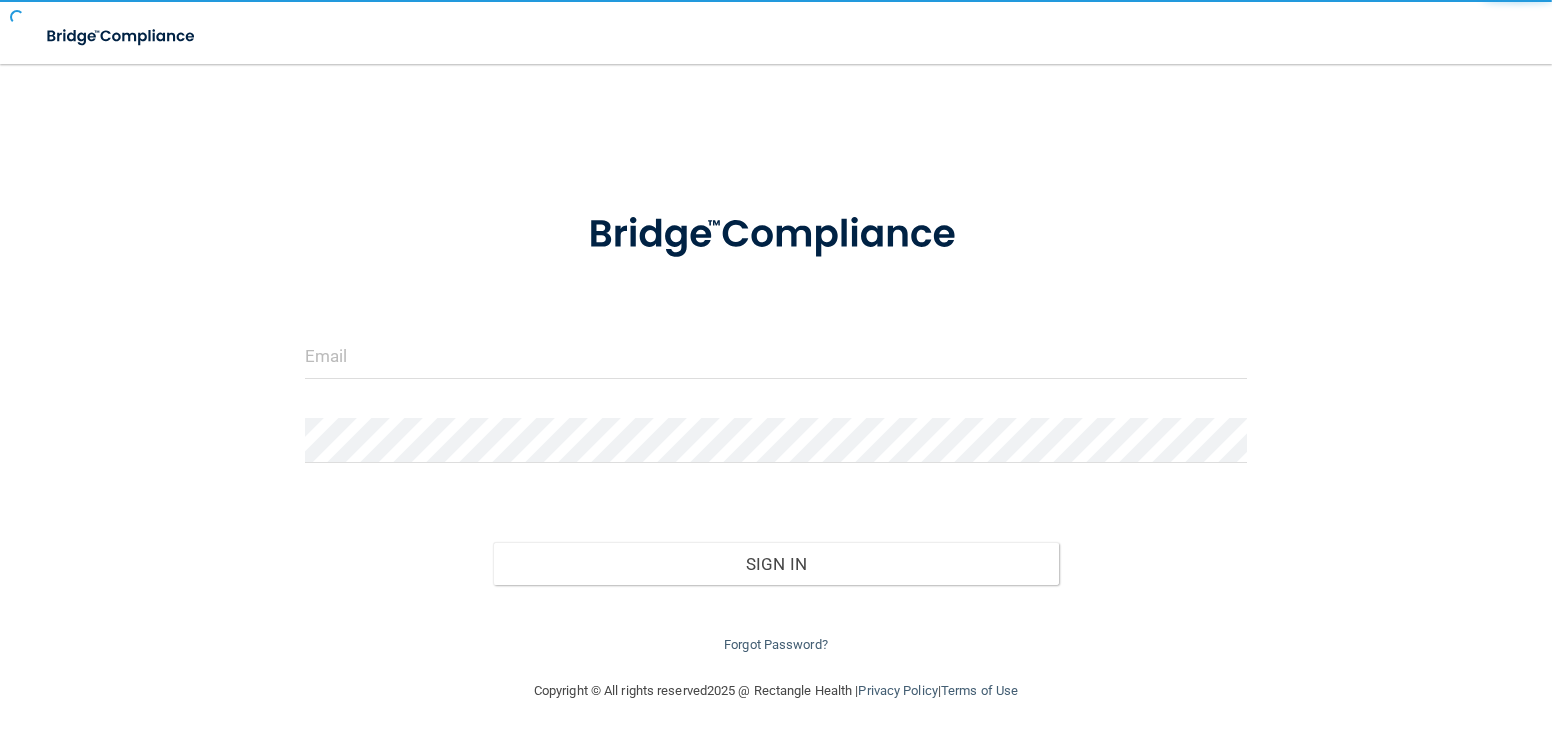 scroll, scrollTop: 0, scrollLeft: 0, axis: both 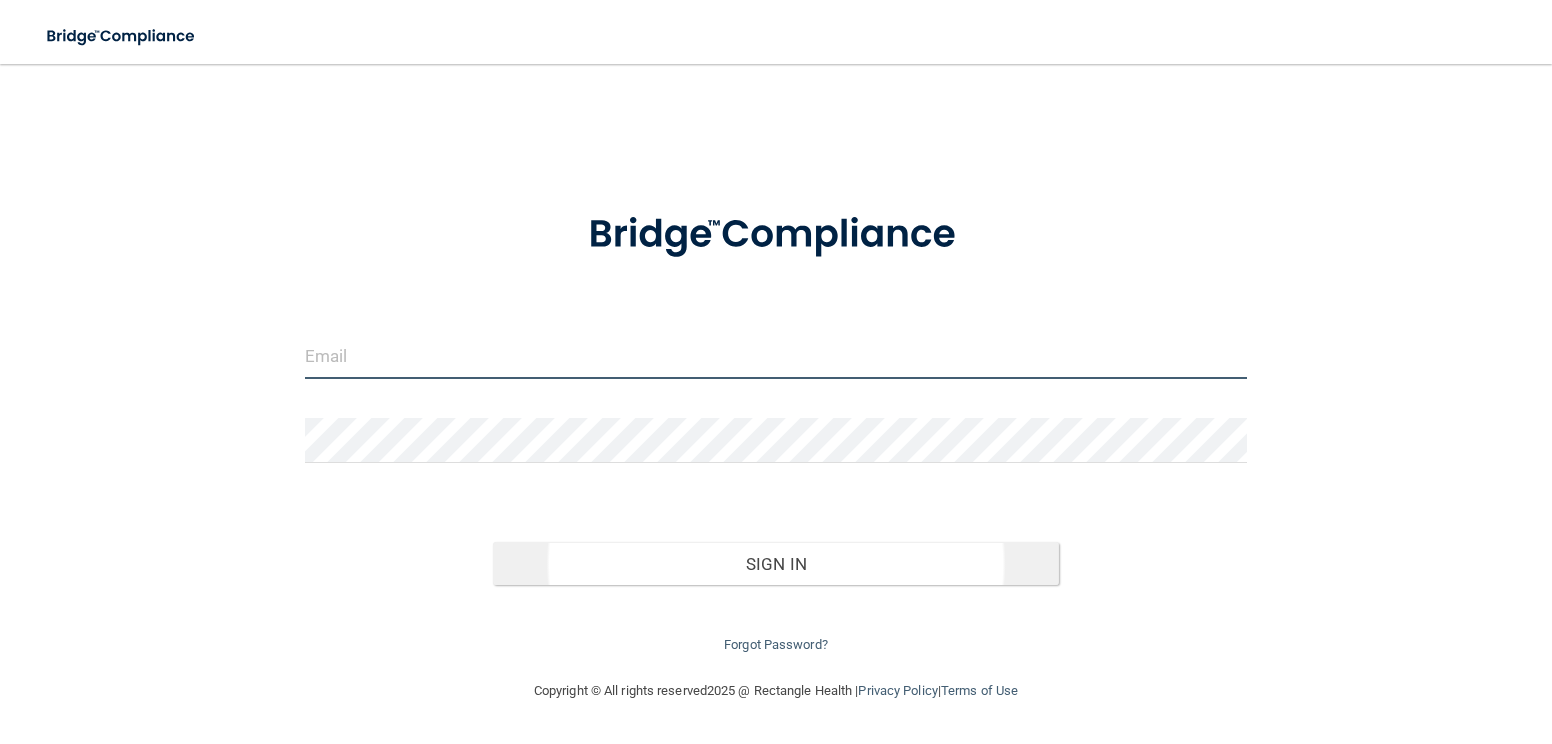 type on "[USERNAME]@example.com" 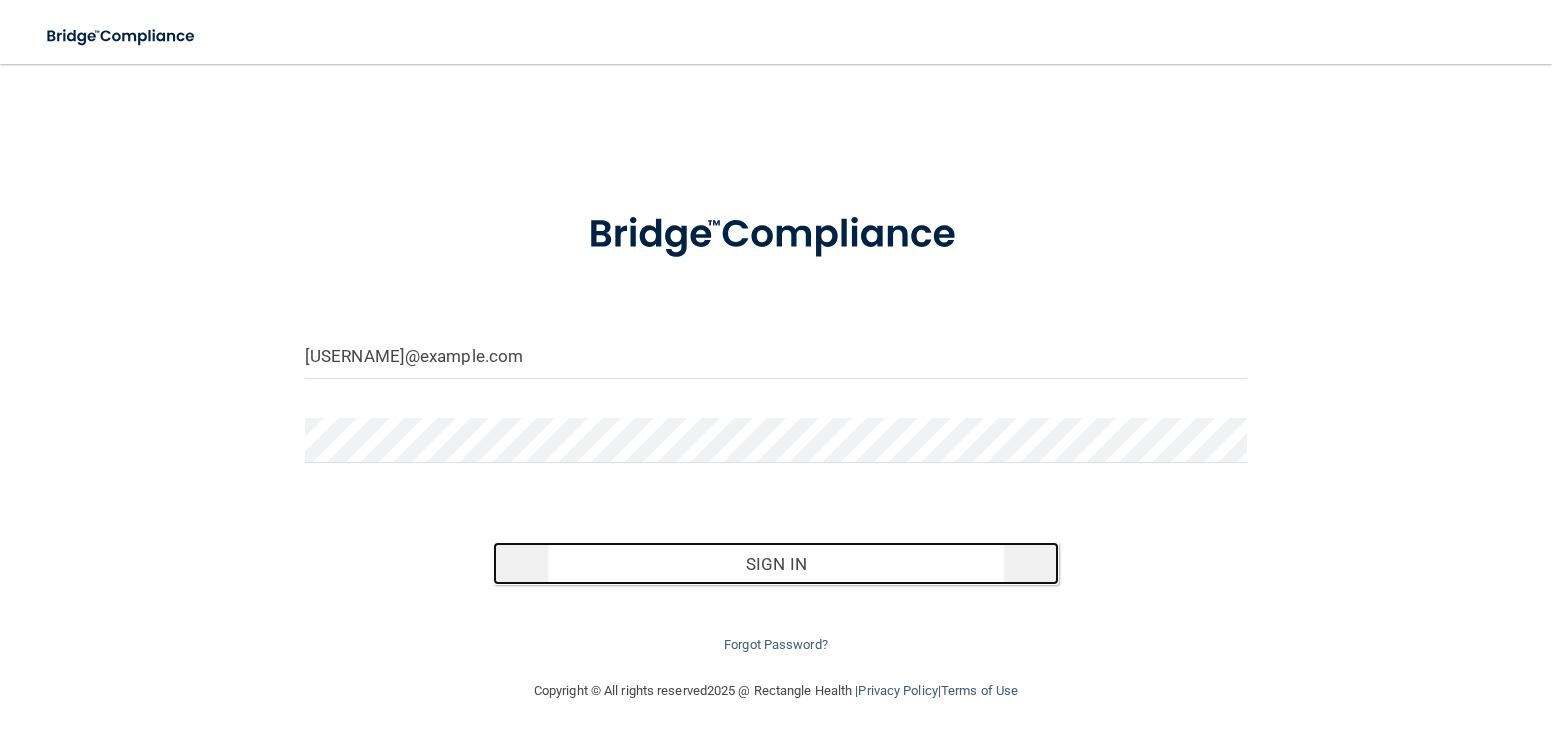 click on "Sign In" at bounding box center (775, 564) 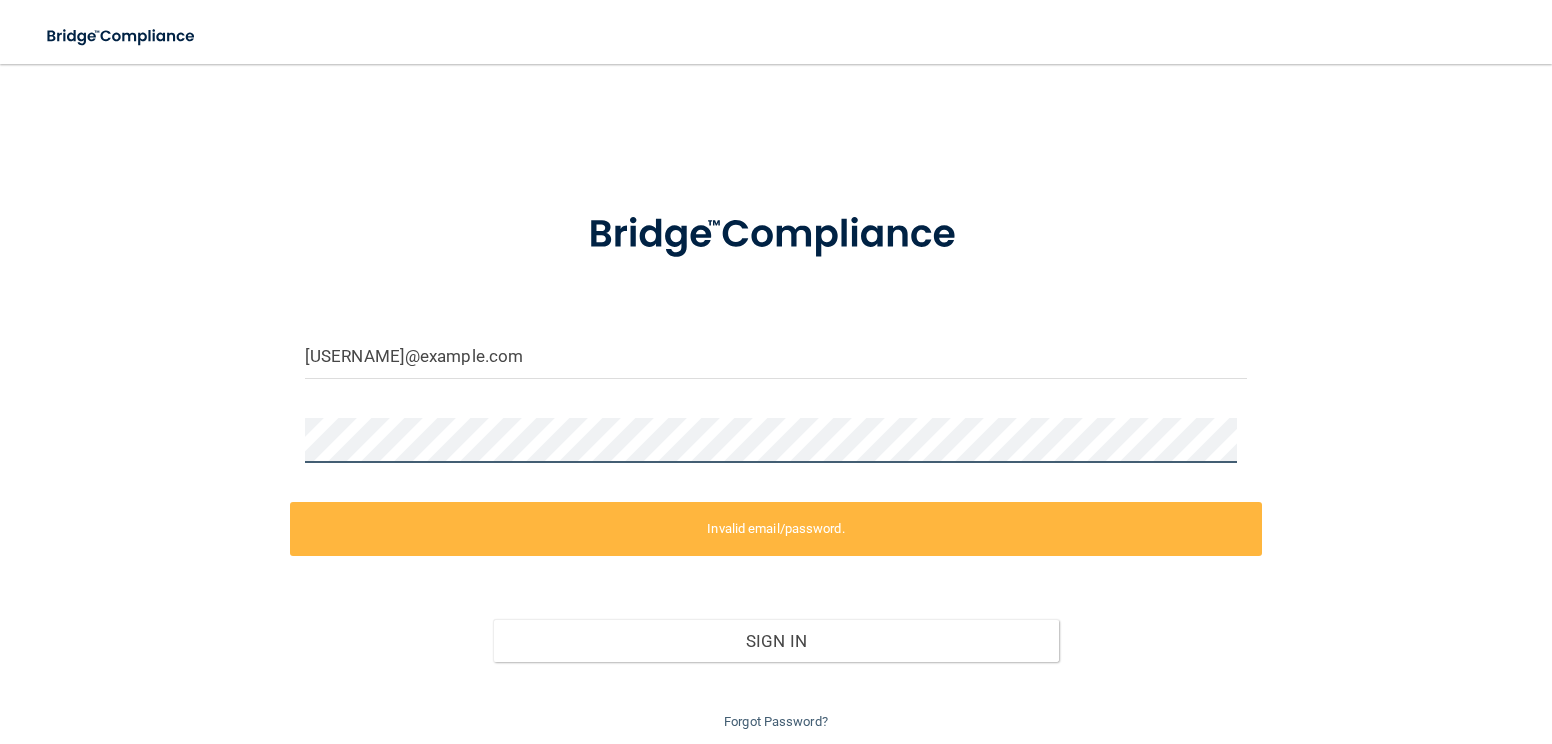 click on "Toggle navigation                                                                                                                                  Manage My Enterprise                  Manage My Location                                                                 vancerx@gmail.com                                    Invalid email/password.     You don't have permission to access that page.       Sign In            Forgot Password?                          Copyright © All rights reserved  2025 @ Rectangle Health |  Privacy Policy  |  Terms of Use                                                Keyboard Shortcuts: ? Show / hide this help menu ×" at bounding box center (776, 372) 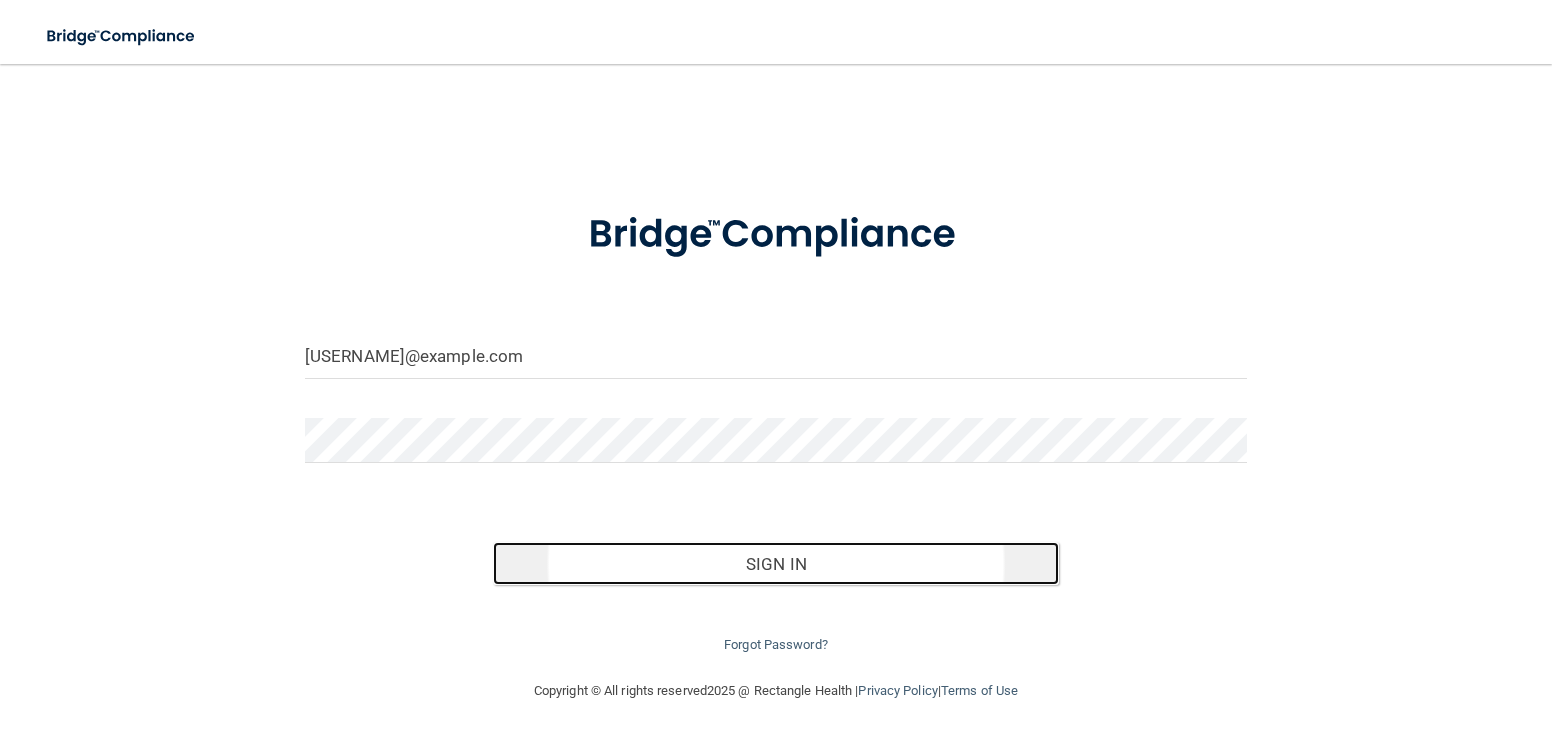 click on "Sign In" at bounding box center [775, 564] 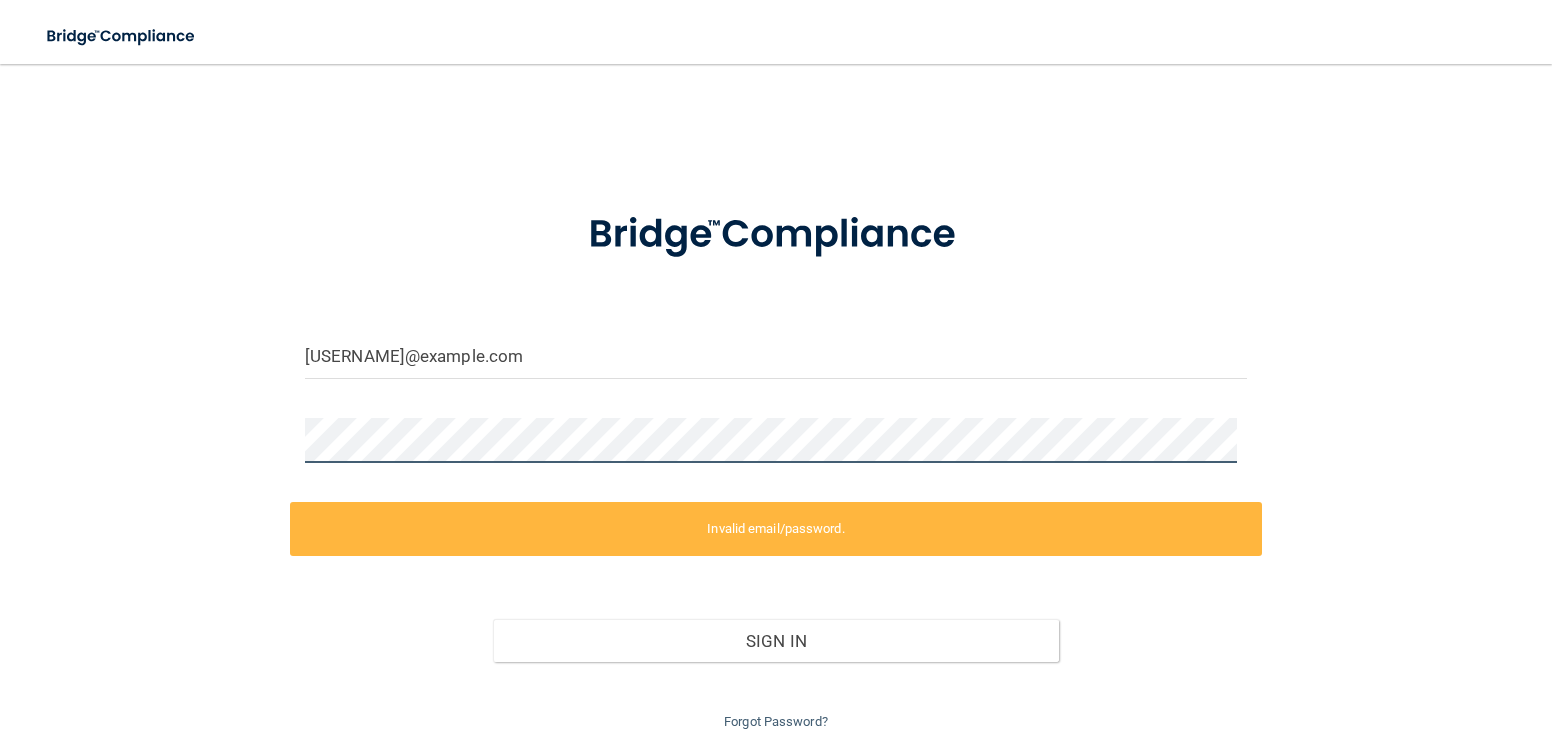 click on "Toggle navigation                                                                                                                                  Manage My Enterprise                  Manage My Location                                                                 vancerx@gmail.com                                    Invalid email/password.     You don't have permission to access that page.       Sign In            Forgot Password?                          Copyright © All rights reserved  2025 @ Rectangle Health |  Privacy Policy  |  Terms of Use                                                Keyboard Shortcuts: ? Show / hide this help menu ×" at bounding box center (776, 372) 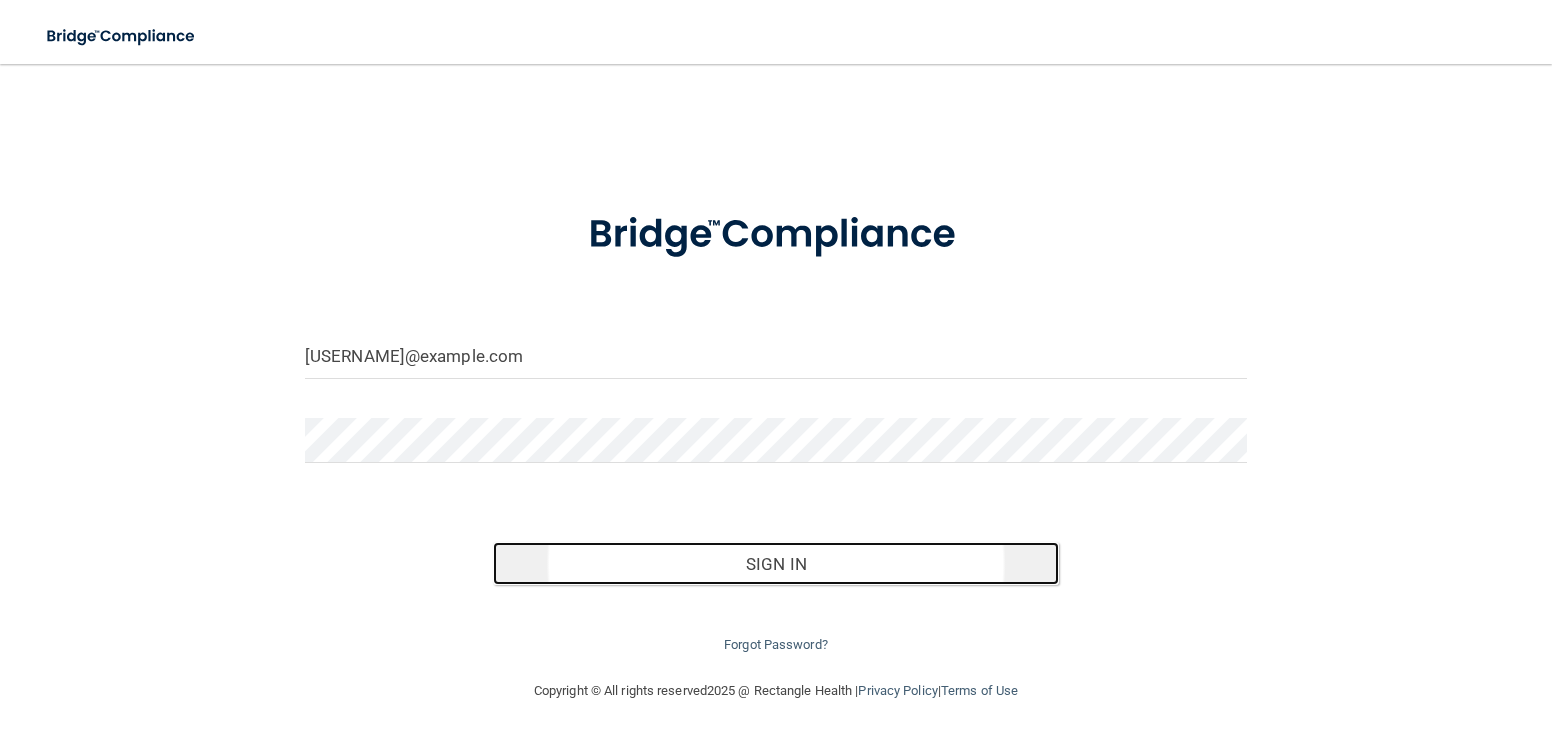 click on "Sign In" at bounding box center (775, 564) 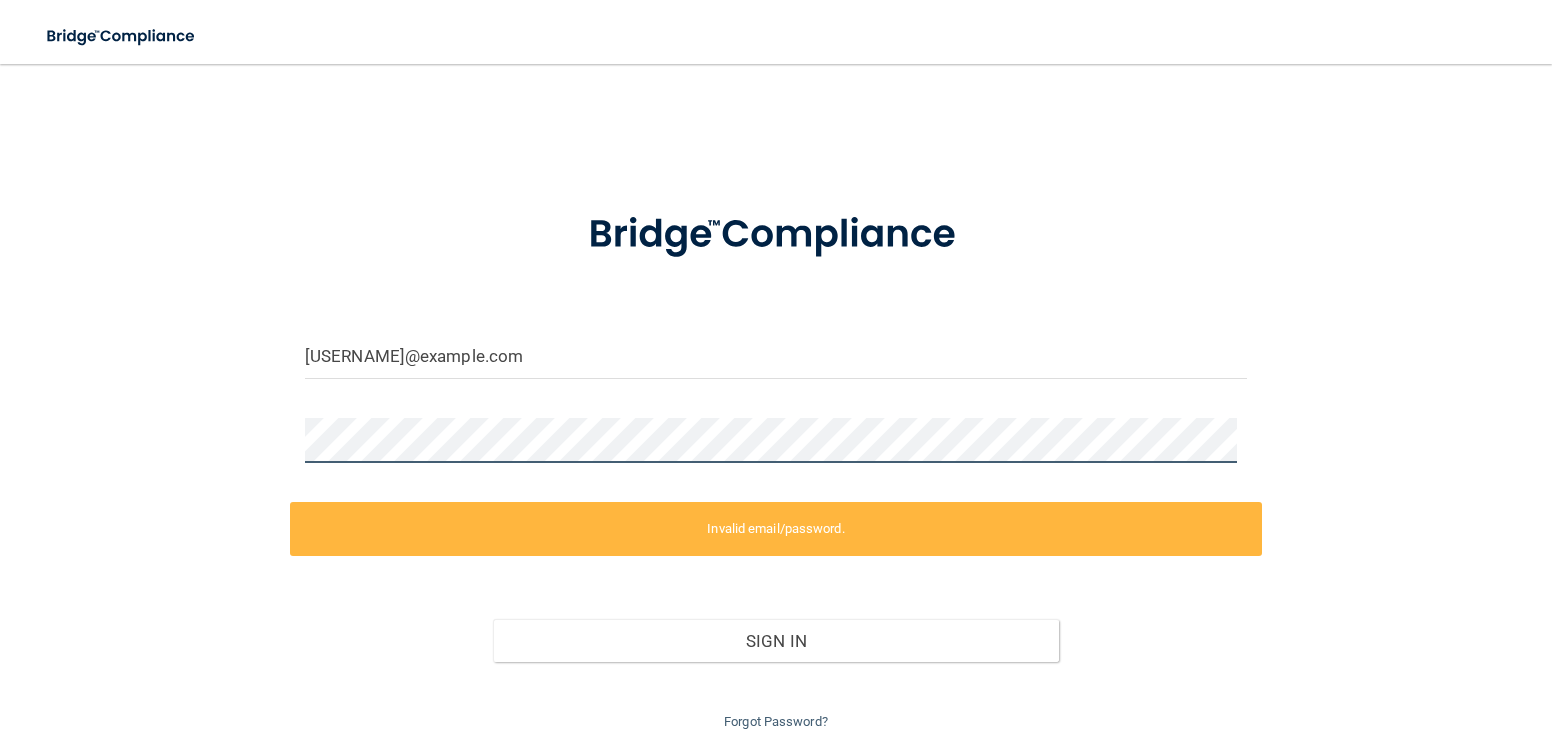 click on "Toggle navigation                                                                                                                                  Manage My Enterprise                  Manage My Location                                                                 vancerx@gmail.com                                    Invalid email/password.     You don't have permission to access that page.       Sign In            Forgot Password?                          Copyright © All rights reserved  2025 @ Rectangle Health |  Privacy Policy  |  Terms of Use                                                Keyboard Shortcuts: ? Show / hide this help menu ×" at bounding box center [776, 372] 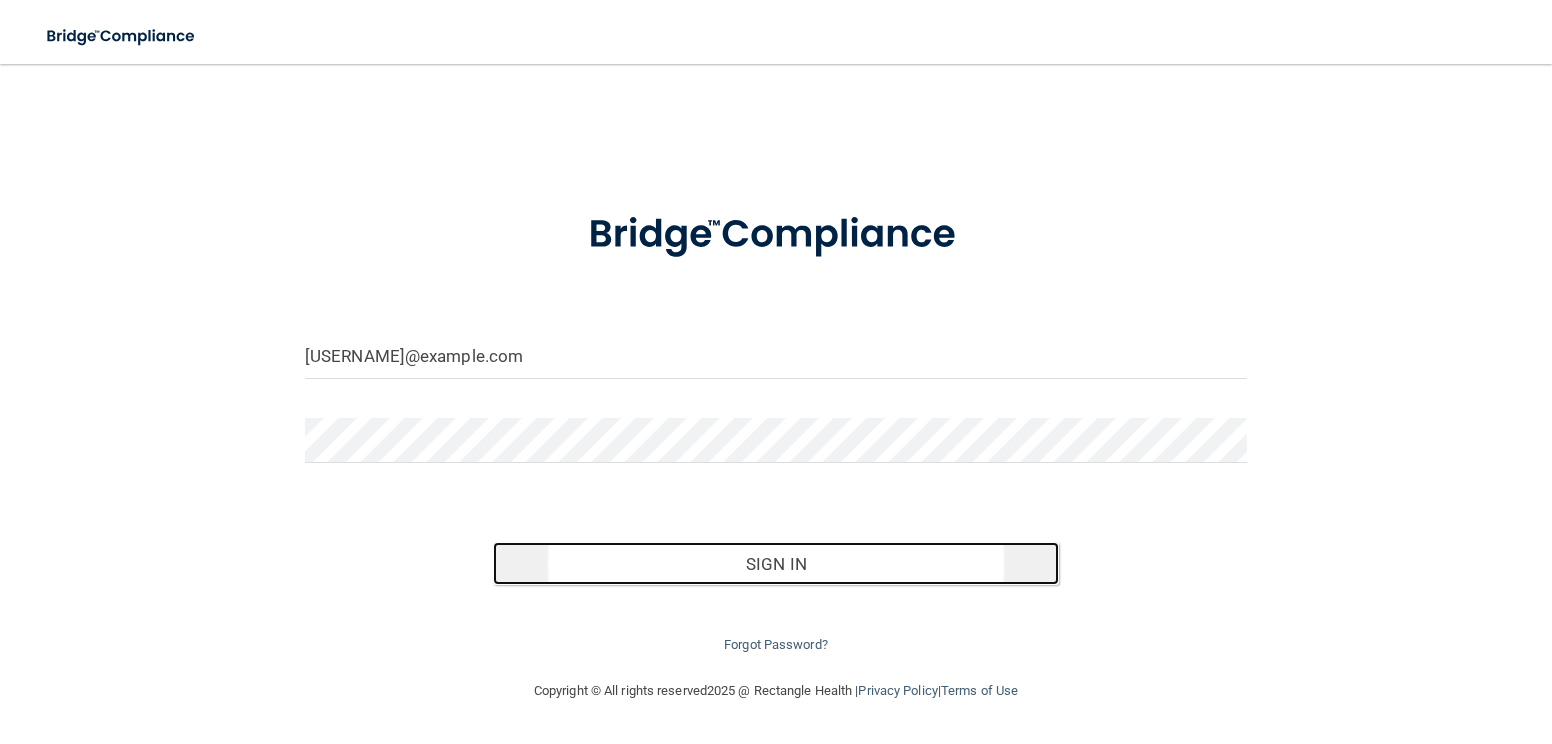 click on "Sign In" at bounding box center (775, 564) 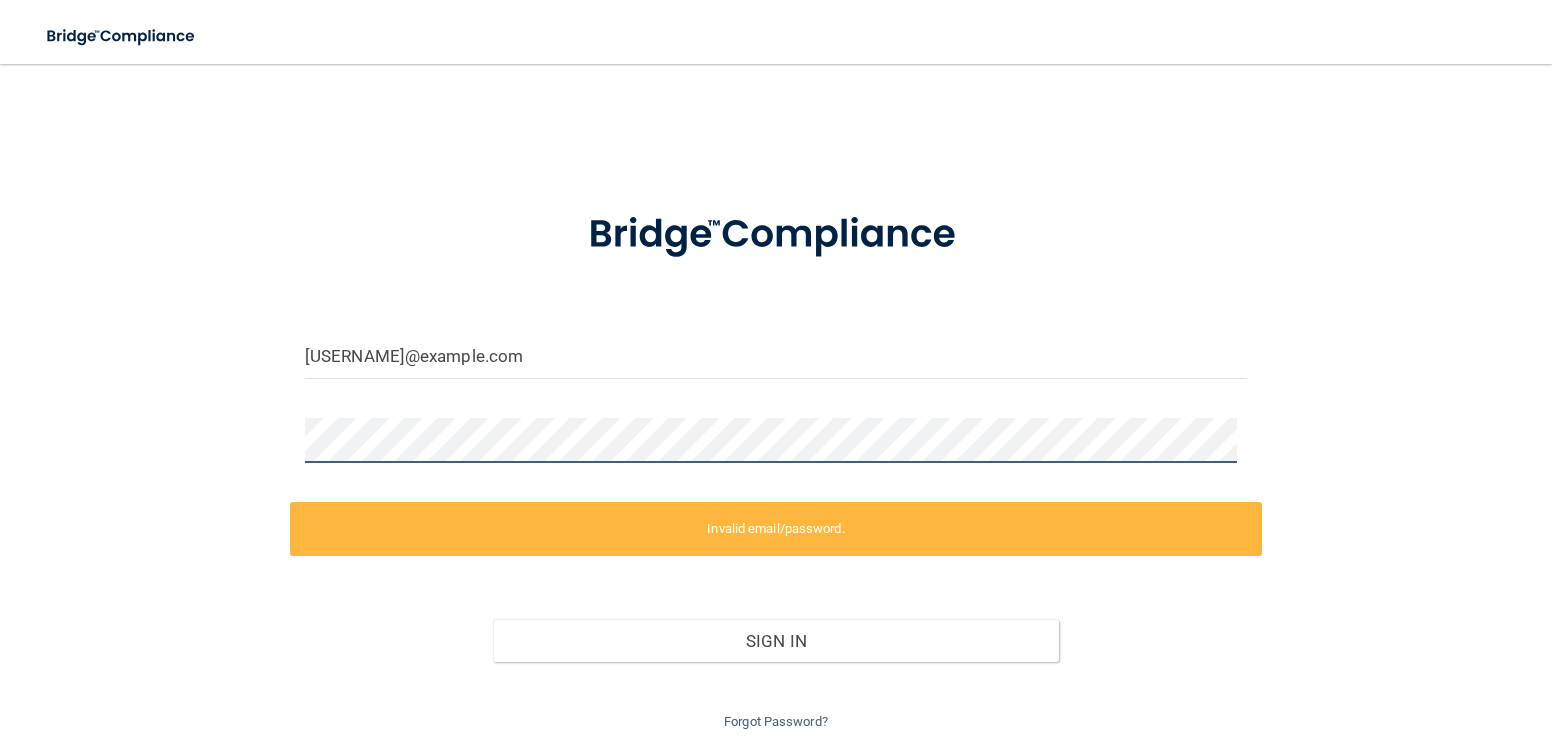 click on "Toggle navigation                                                                                                                                  Manage My Enterprise                  Manage My Location                                                                 vancerx@gmail.com                                    Invalid email/password.     You don't have permission to access that page.       Sign In            Forgot Password?                          Copyright © All rights reserved  2025 @ Rectangle Health |  Privacy Policy  |  Terms of Use                                                Keyboard Shortcuts: ? Show / hide this help menu ×" at bounding box center (776, 372) 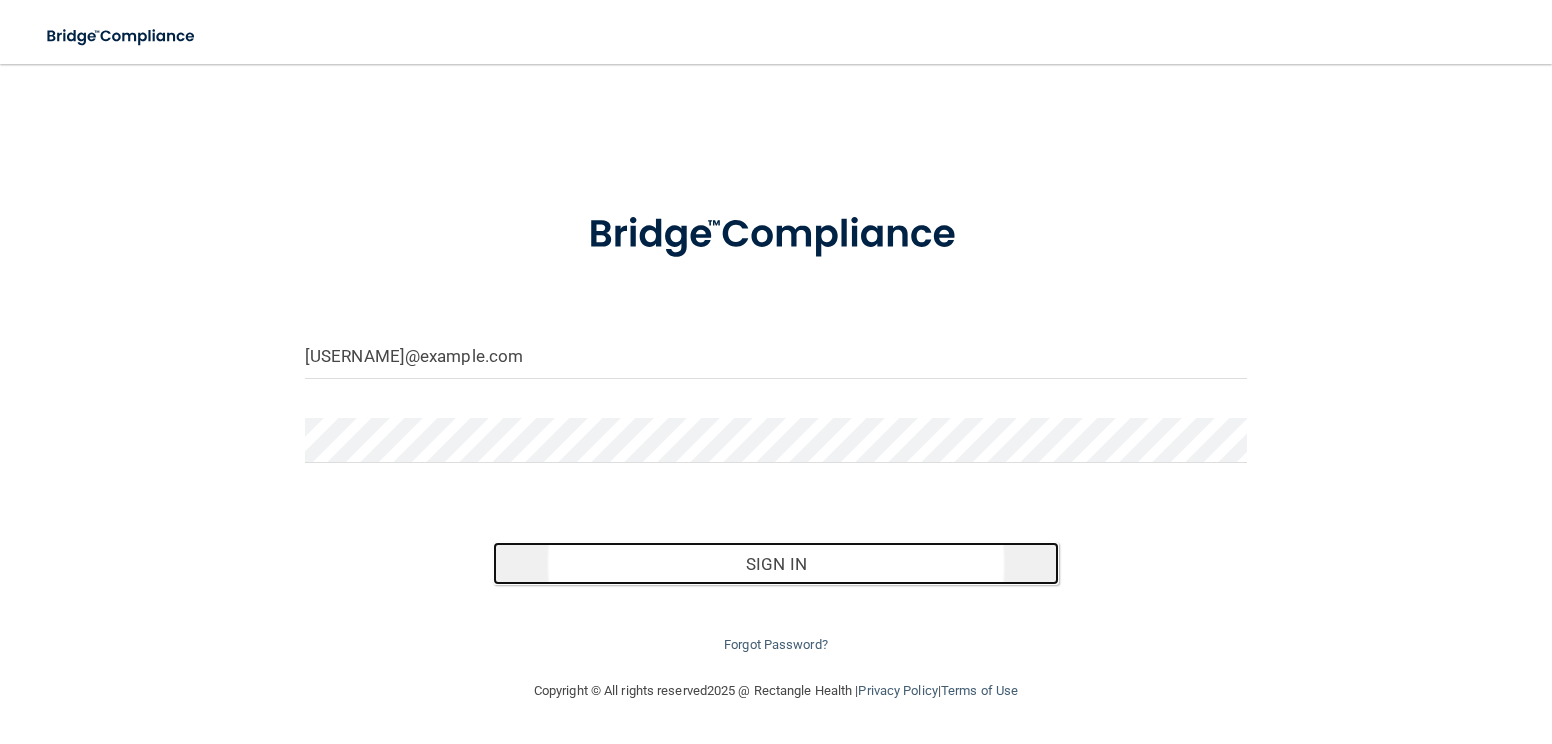 click on "Sign In" at bounding box center [775, 564] 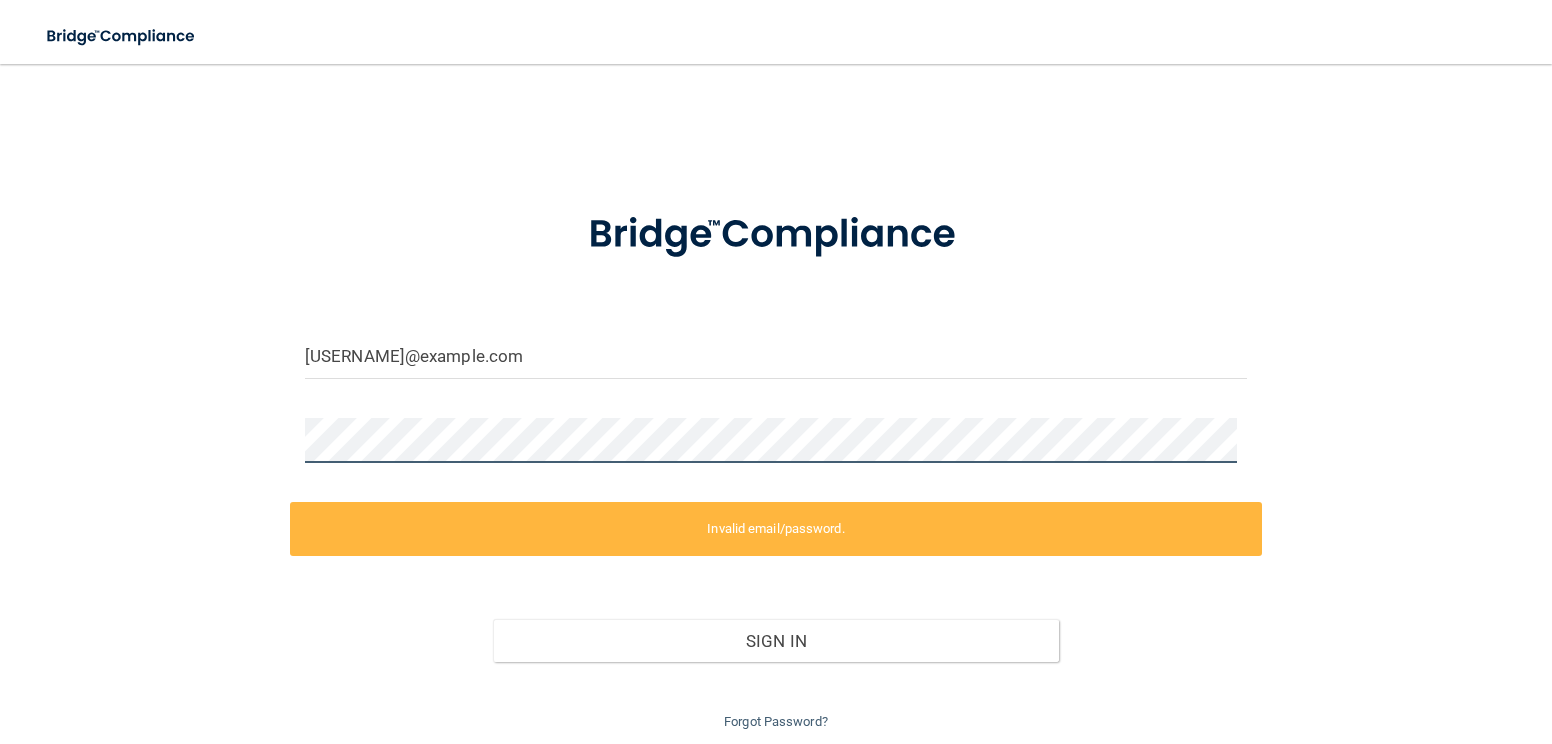 click on "Toggle navigation                                                                                                                                  Manage My Enterprise                  Manage My Location                                                                 vancerx@gmail.com                                    Invalid email/password.     You don't have permission to access that page.       Sign In            Forgot Password?                          Copyright © All rights reserved  2025 @ Rectangle Health |  Privacy Policy  |  Terms of Use                                                Keyboard Shortcuts: ? Show / hide this help menu ×" at bounding box center [776, 372] 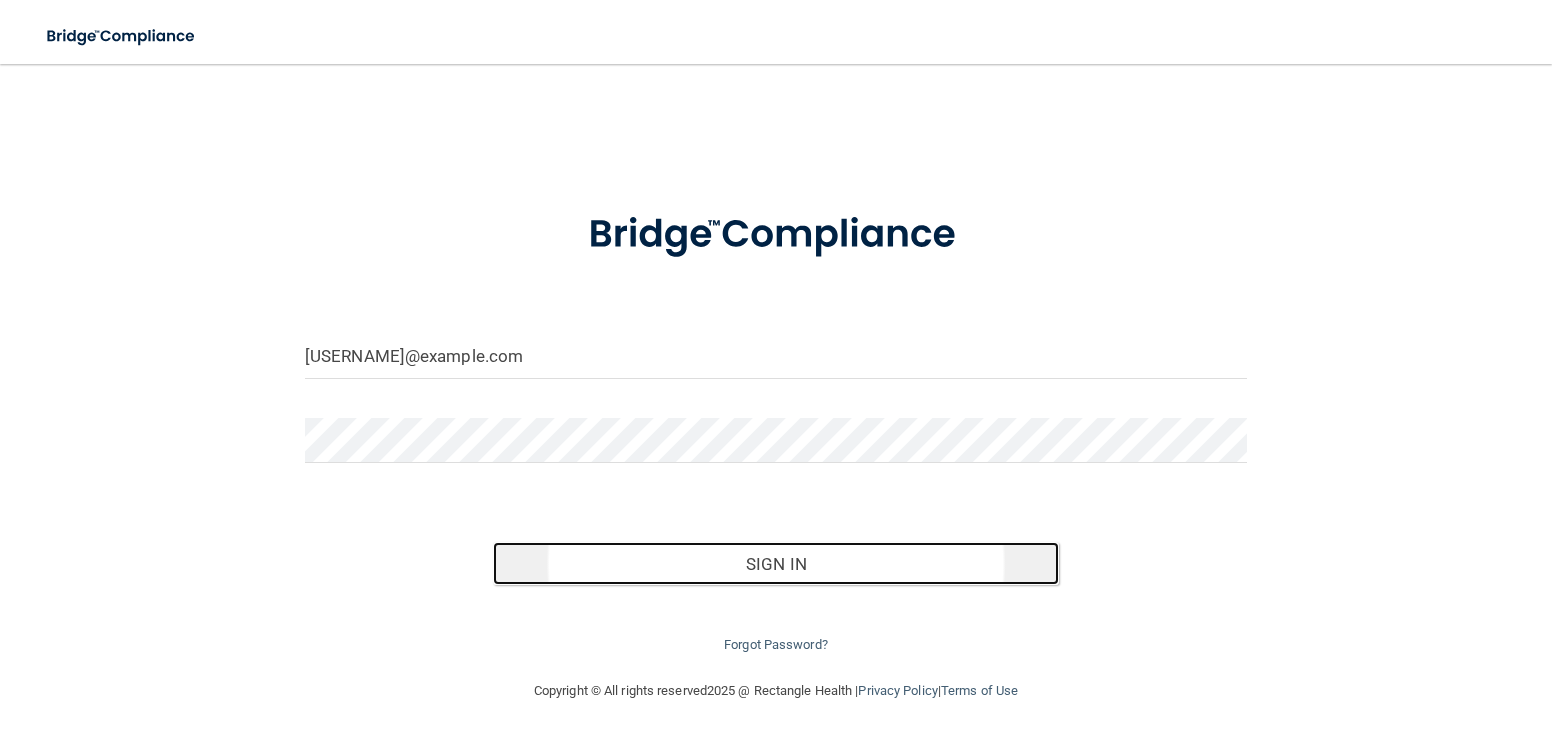 click on "Sign In" at bounding box center [775, 564] 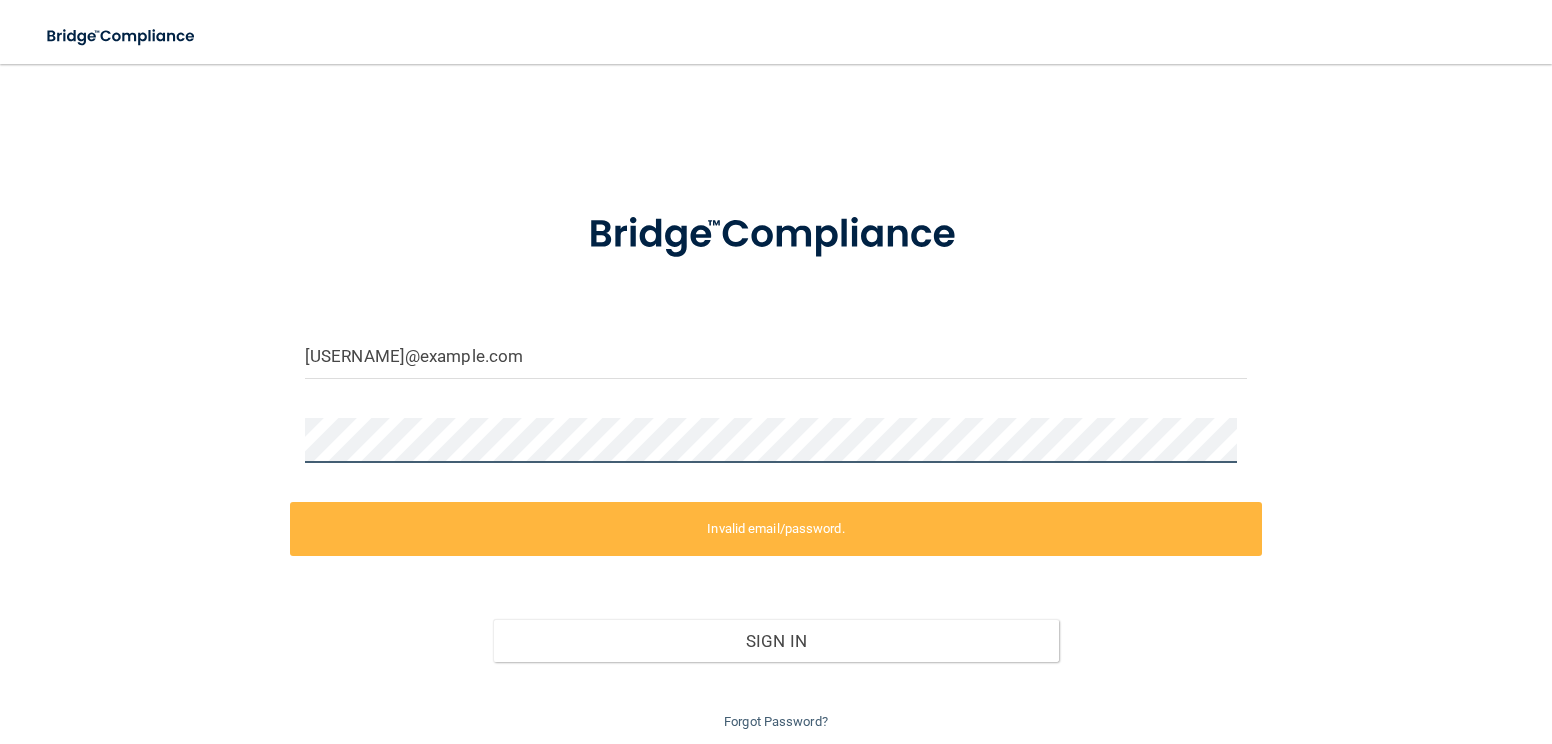 click on "Toggle navigation                                                                                                                                  Manage My Enterprise                  Manage My Location                                                                 vancerx@gmail.com                                    Invalid email/password.     You don't have permission to access that page.       Sign In            Forgot Password?                          Copyright © All rights reserved  2025 @ Rectangle Health |  Privacy Policy  |  Terms of Use                                                Keyboard Shortcuts: ? Show / hide this help menu ×" at bounding box center [776, 372] 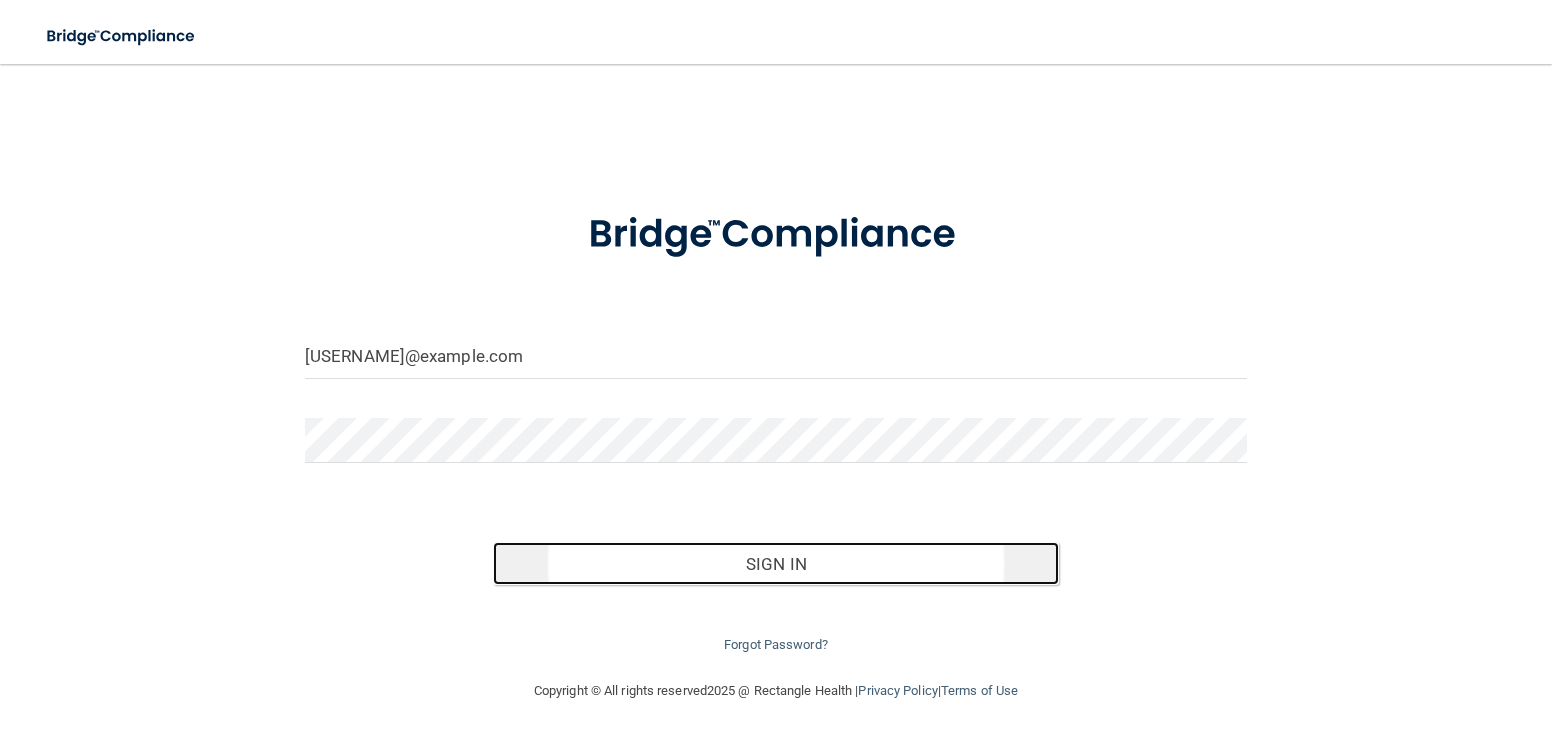click on "Sign In" at bounding box center (775, 564) 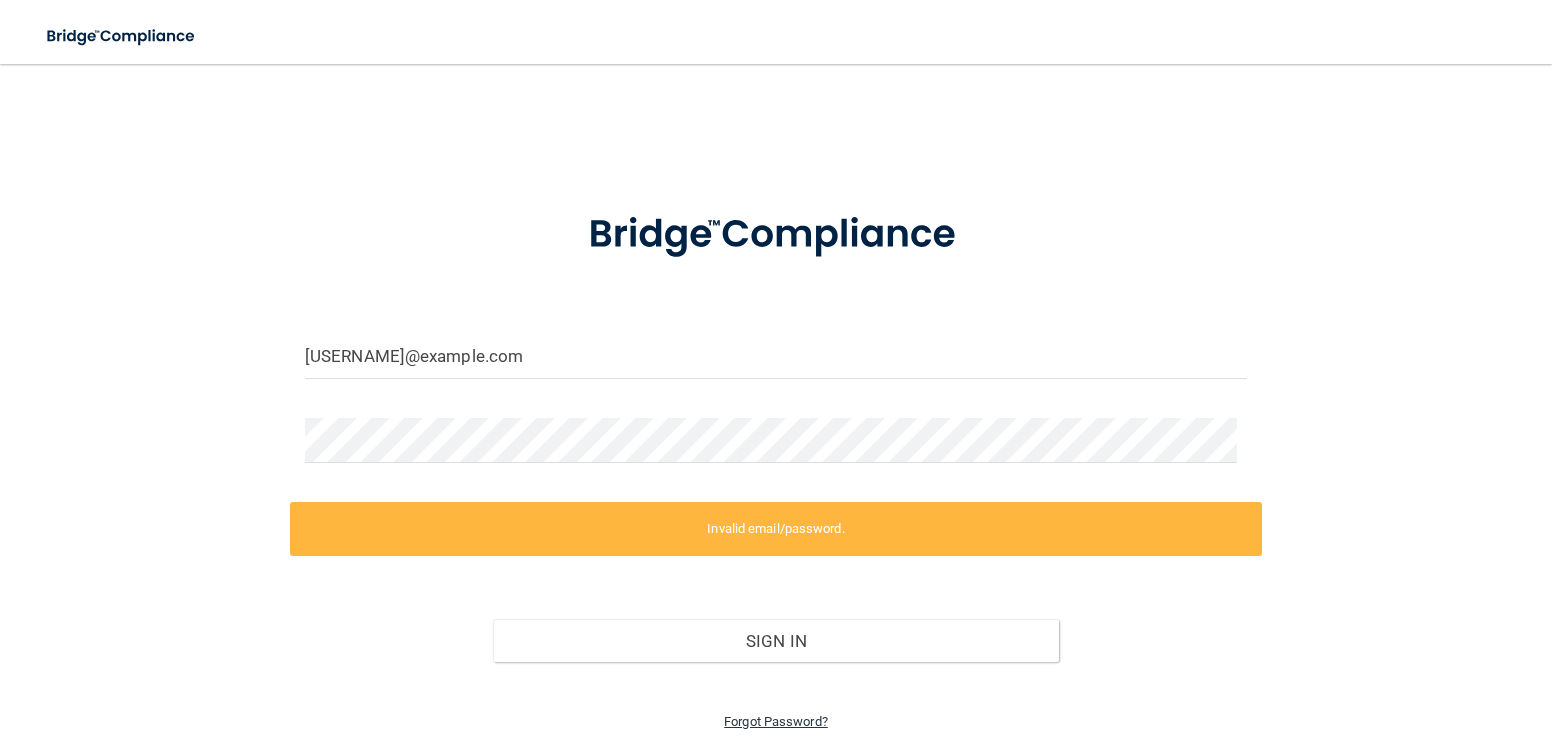 click on "Forgot Password?" at bounding box center (776, 721) 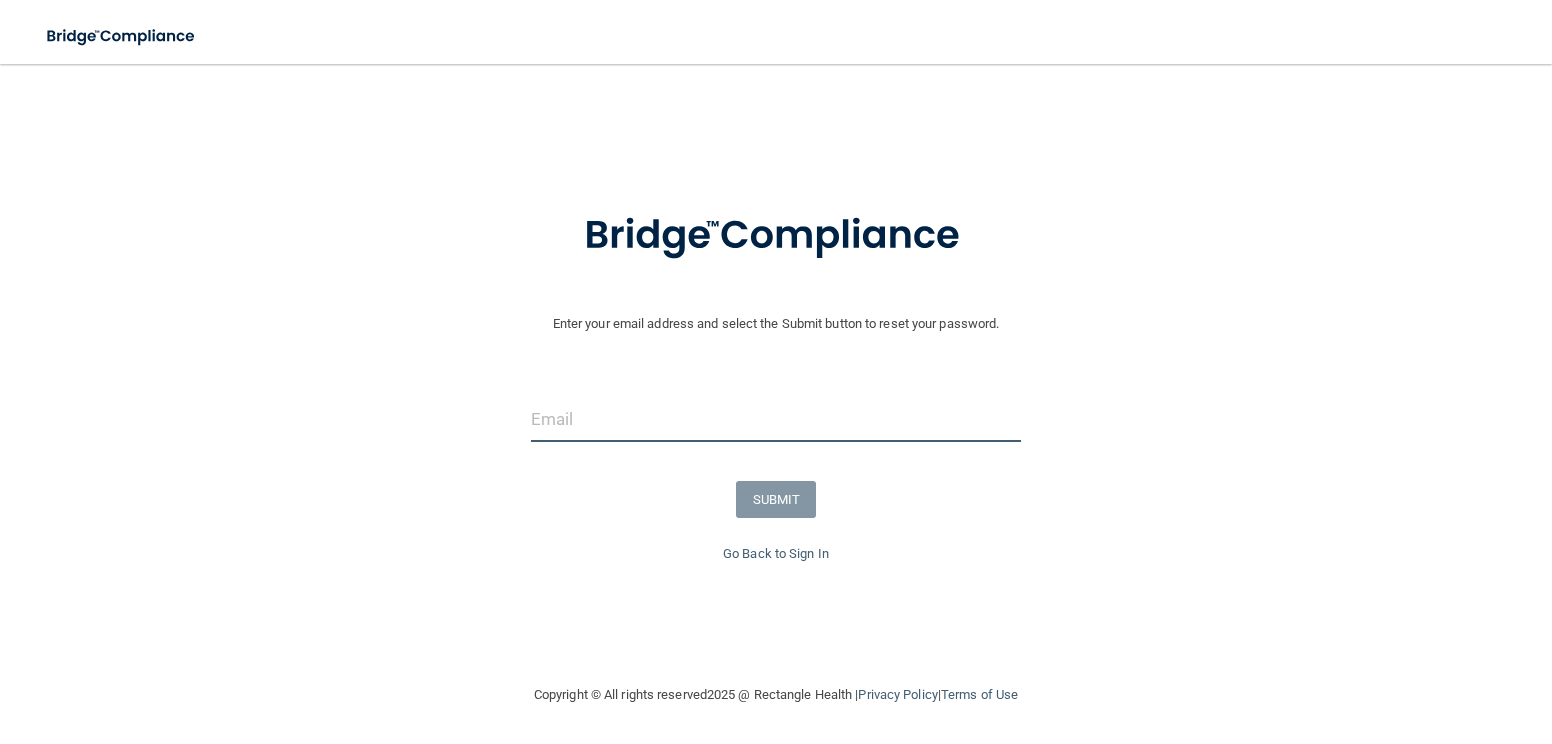 click at bounding box center (776, 419) 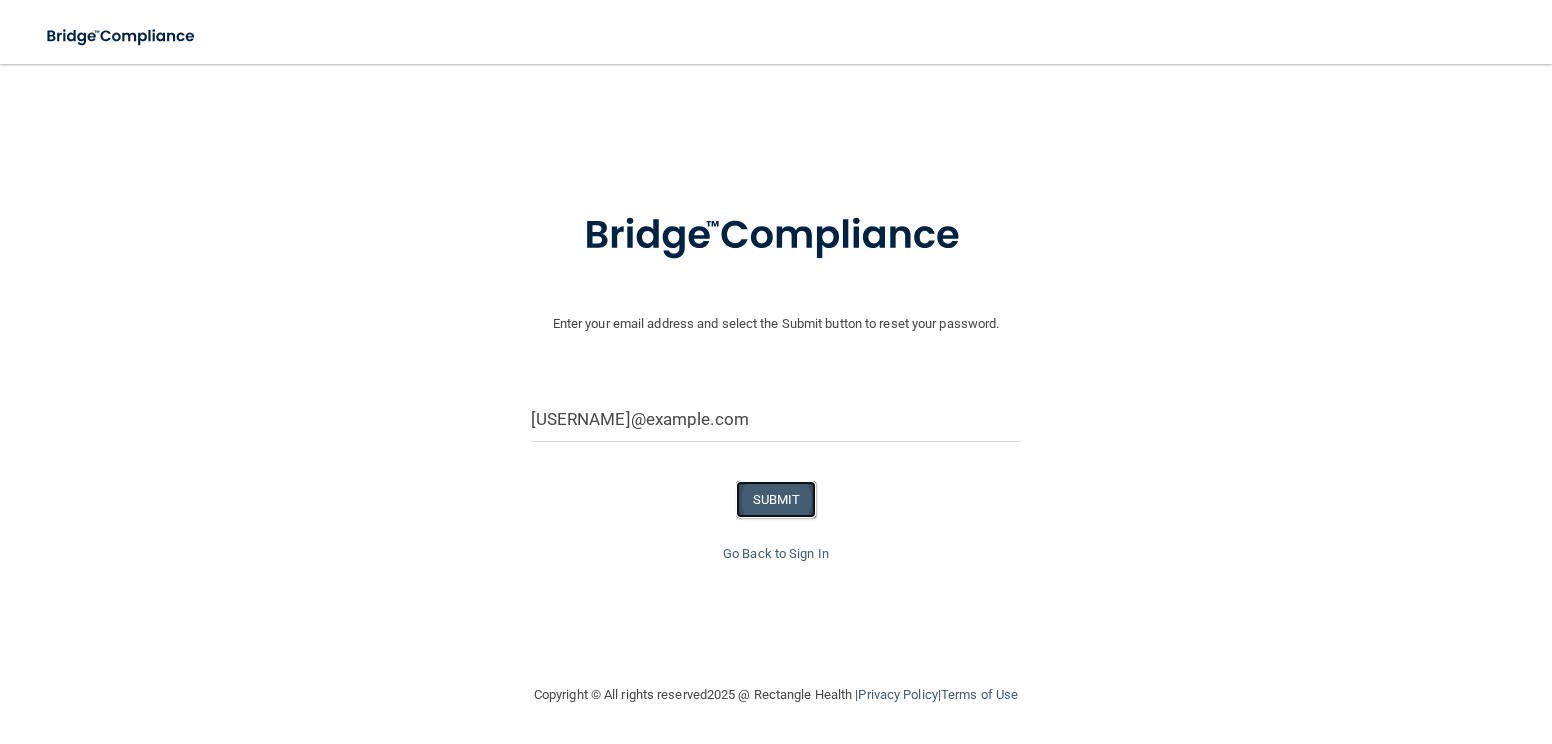 click on "SUBMIT" at bounding box center [776, 499] 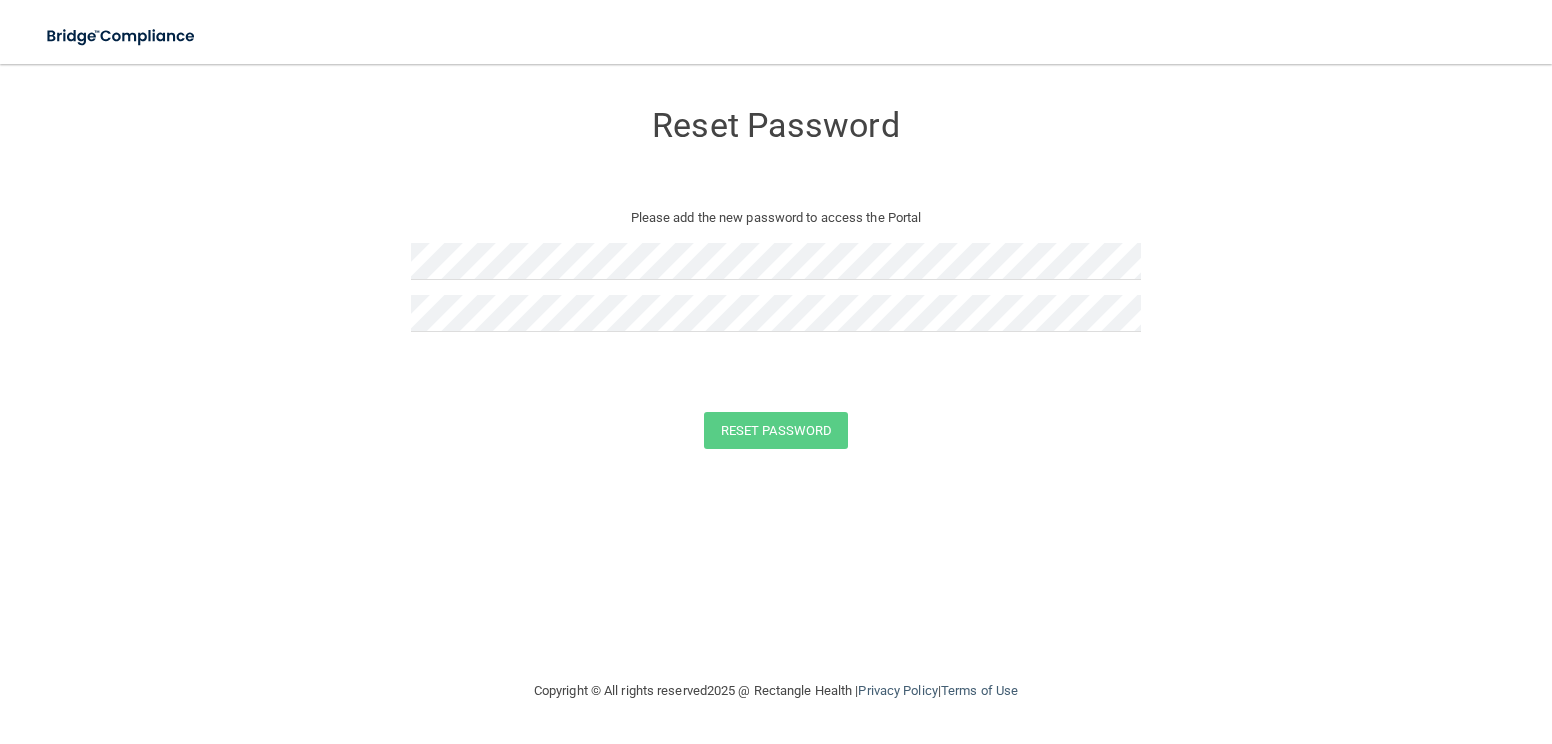 scroll, scrollTop: 0, scrollLeft: 0, axis: both 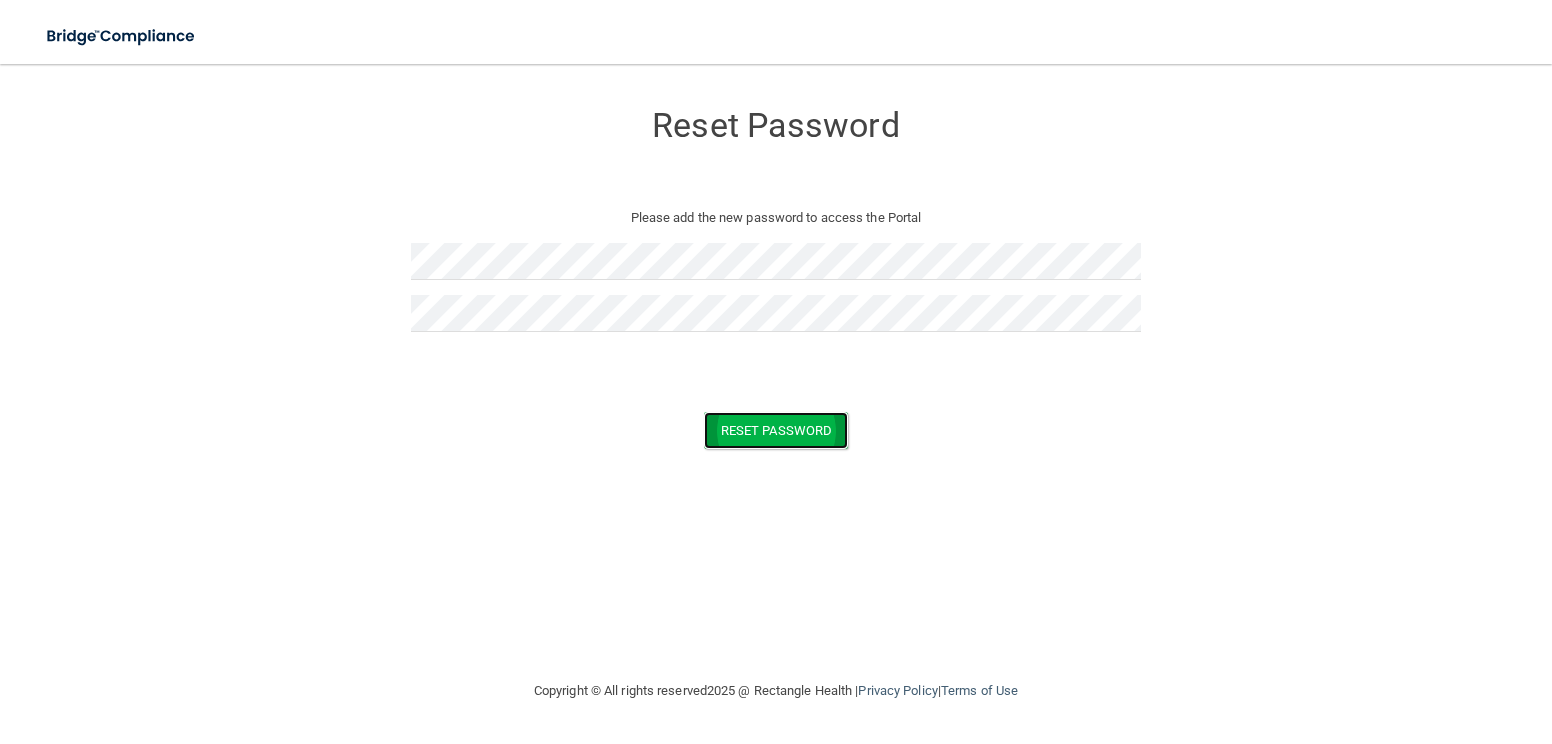 click on "Reset Password" at bounding box center [776, 430] 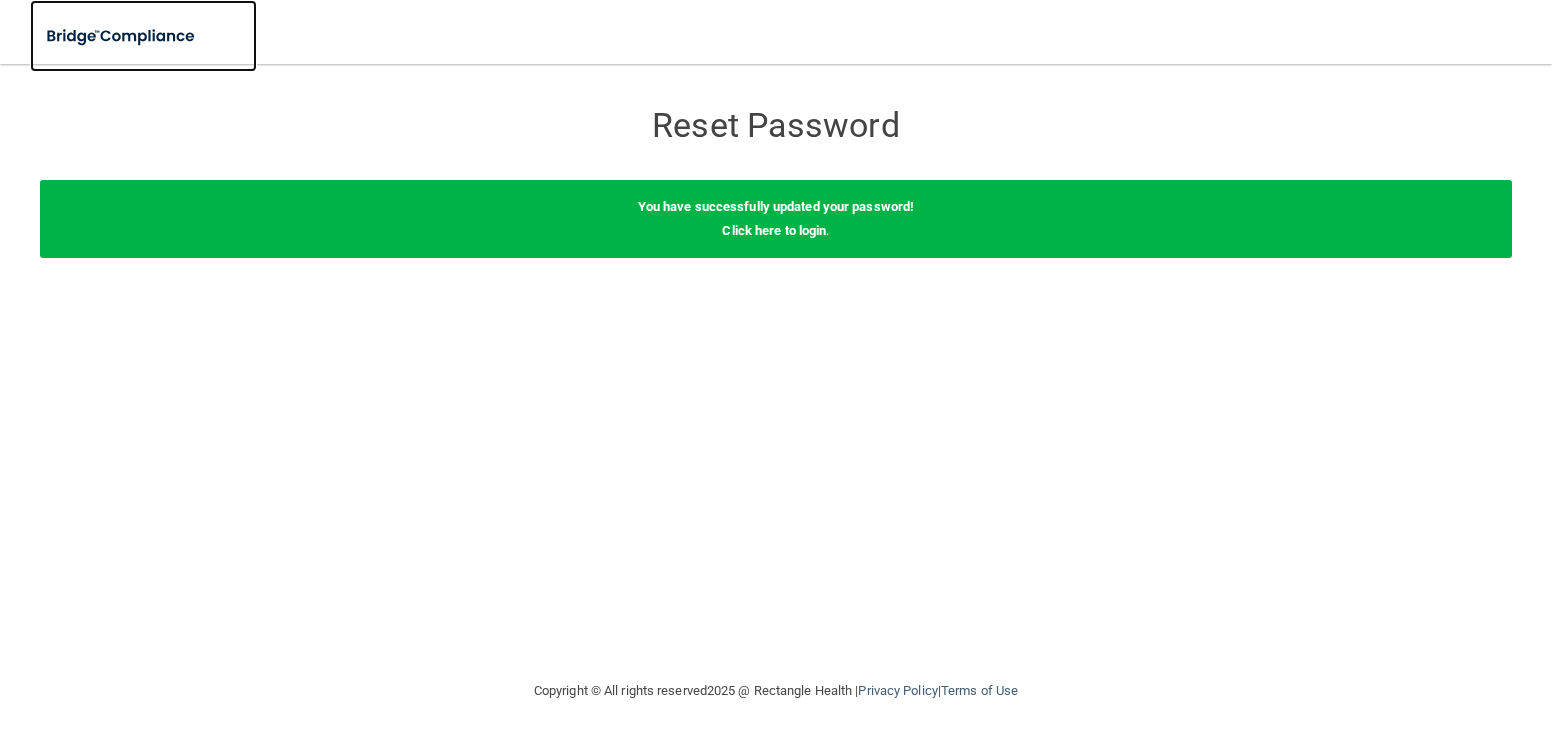 click at bounding box center (122, 36) 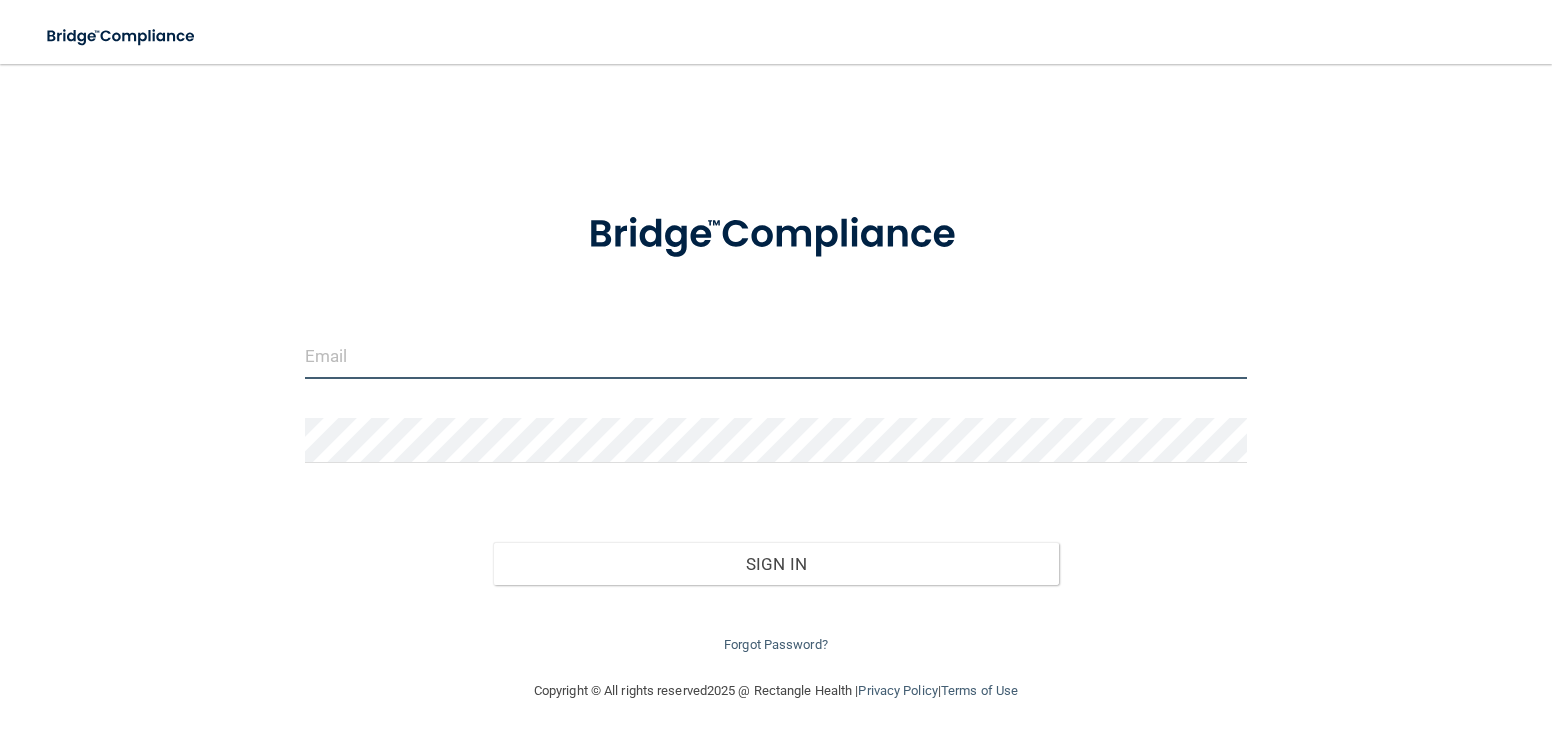 type on "[EMAIL]" 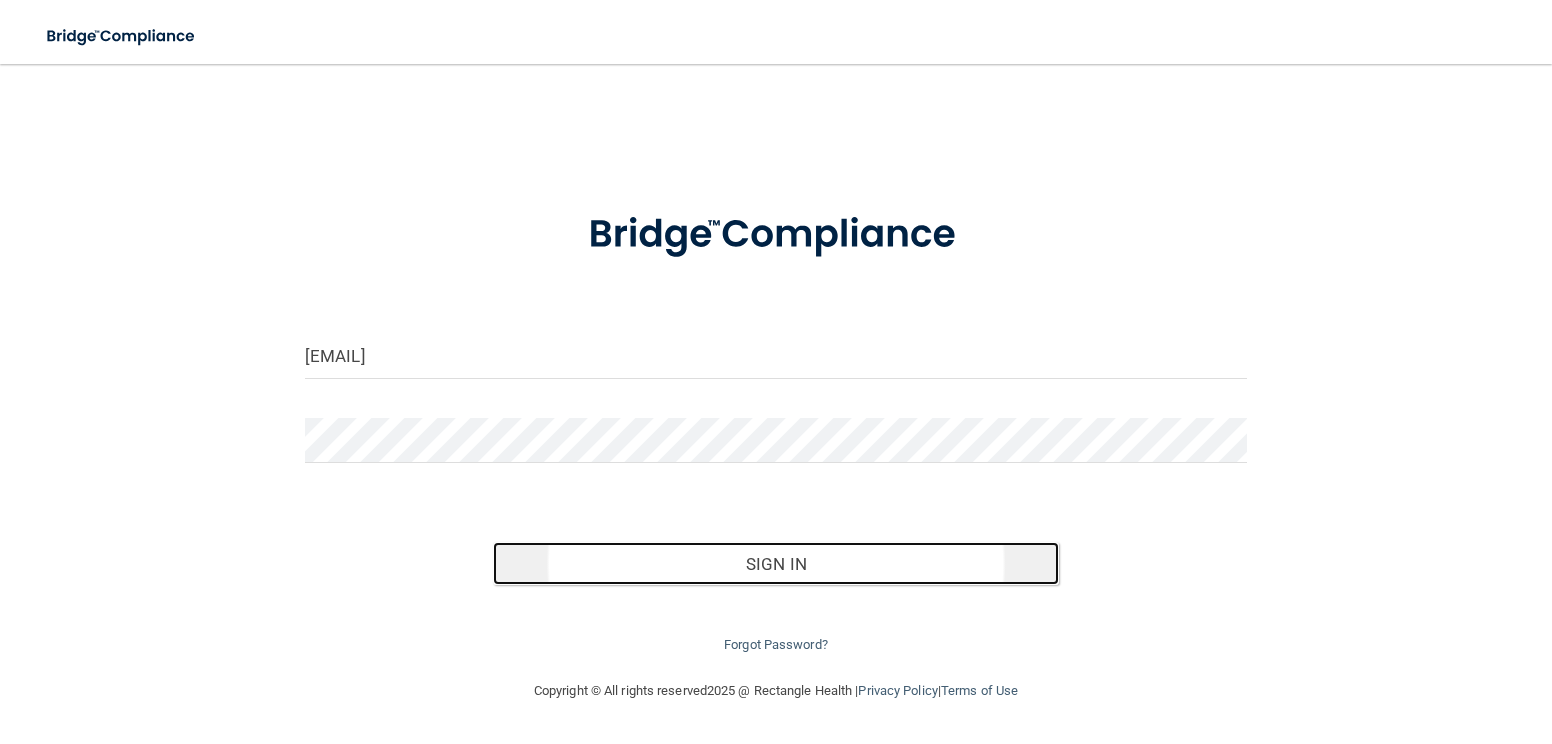 click on "Sign In" at bounding box center [775, 564] 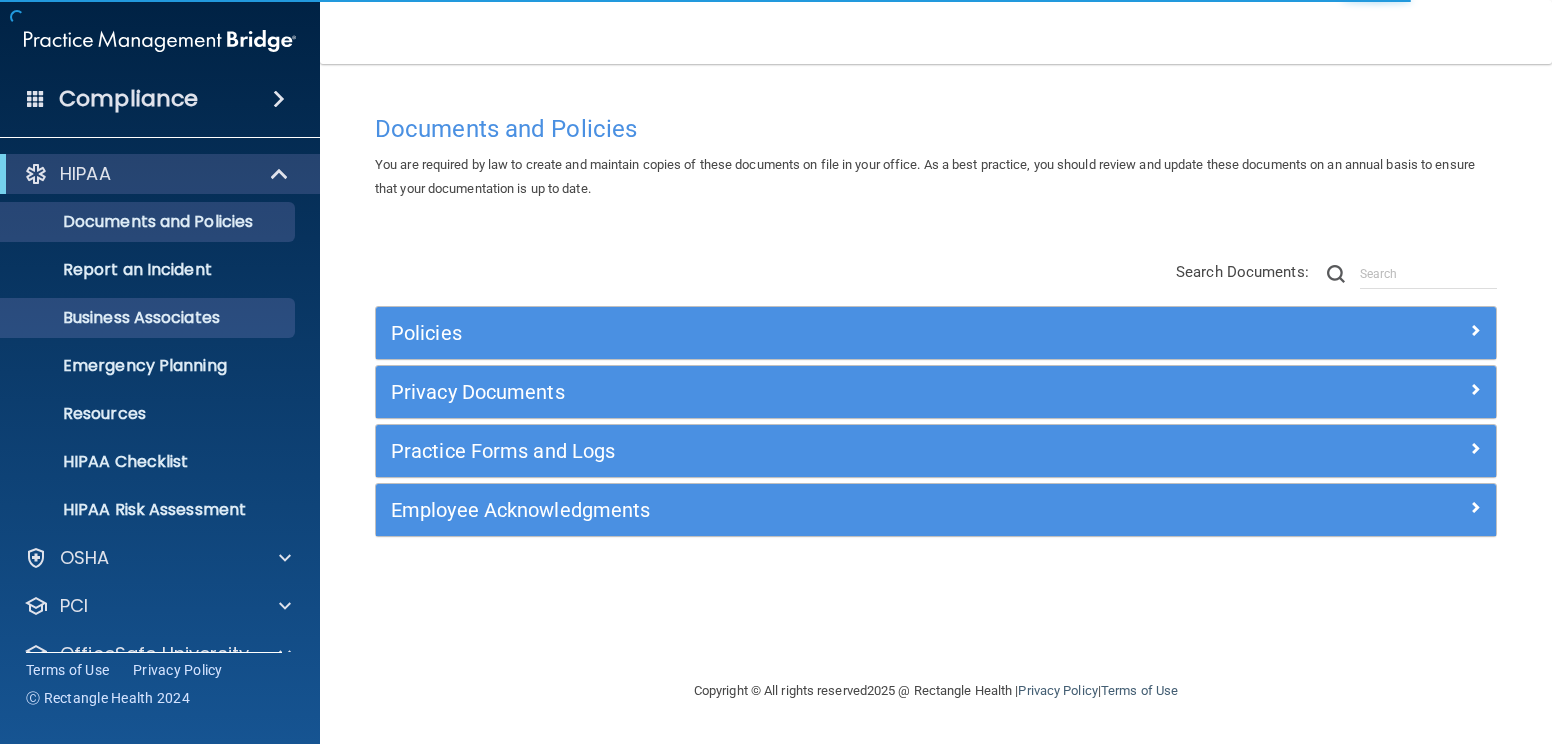scroll, scrollTop: 86, scrollLeft: 0, axis: vertical 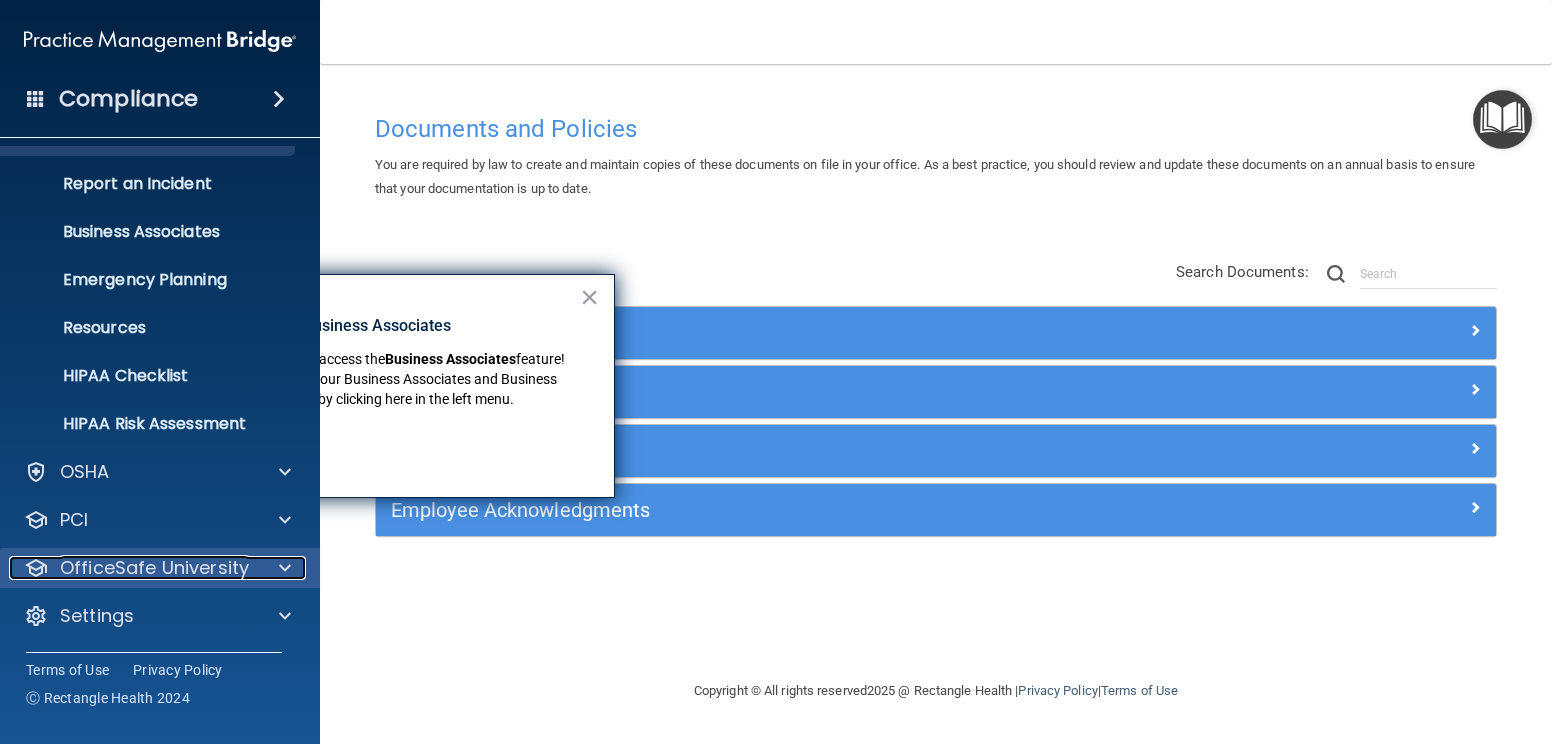 click at bounding box center [285, 568] 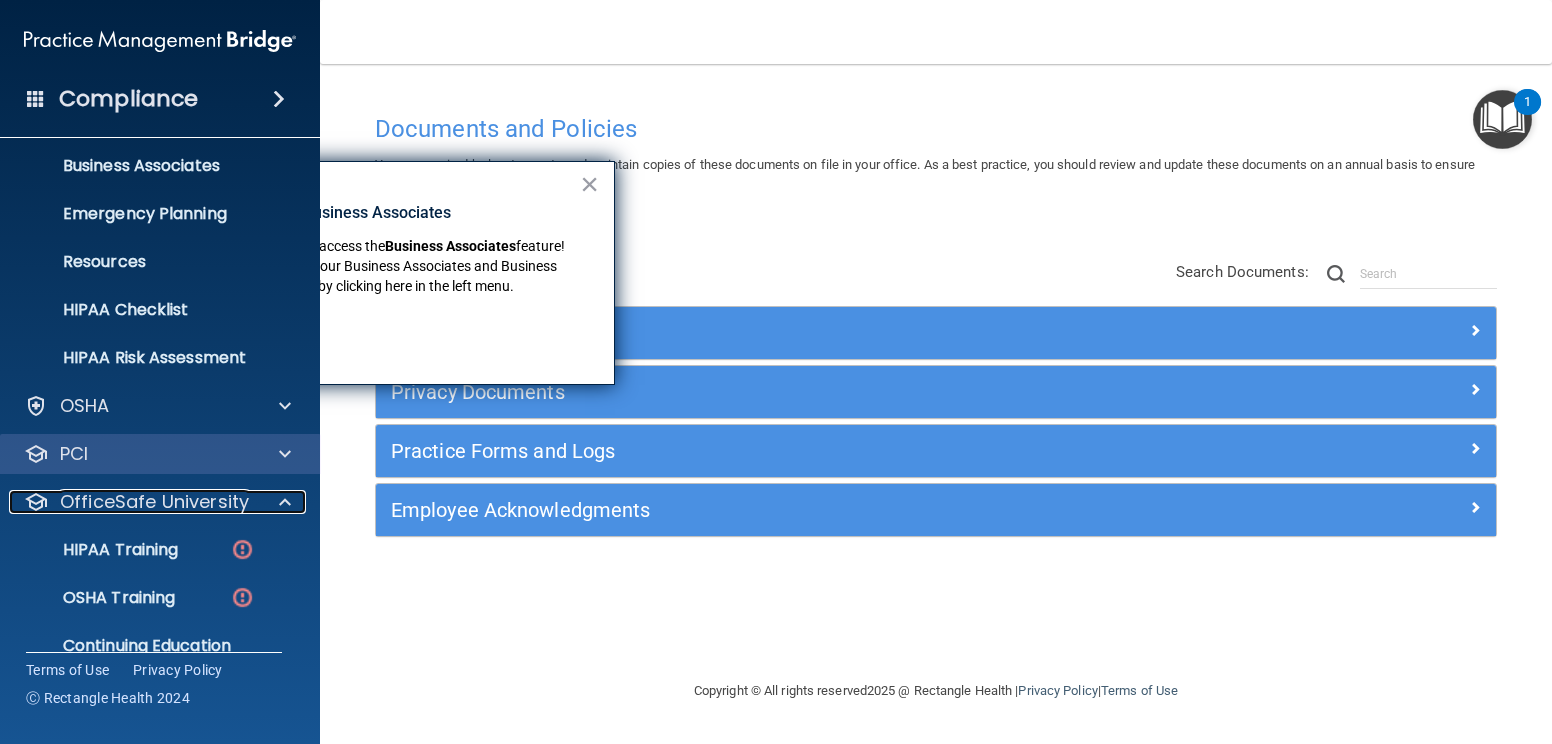 scroll, scrollTop: 230, scrollLeft: 0, axis: vertical 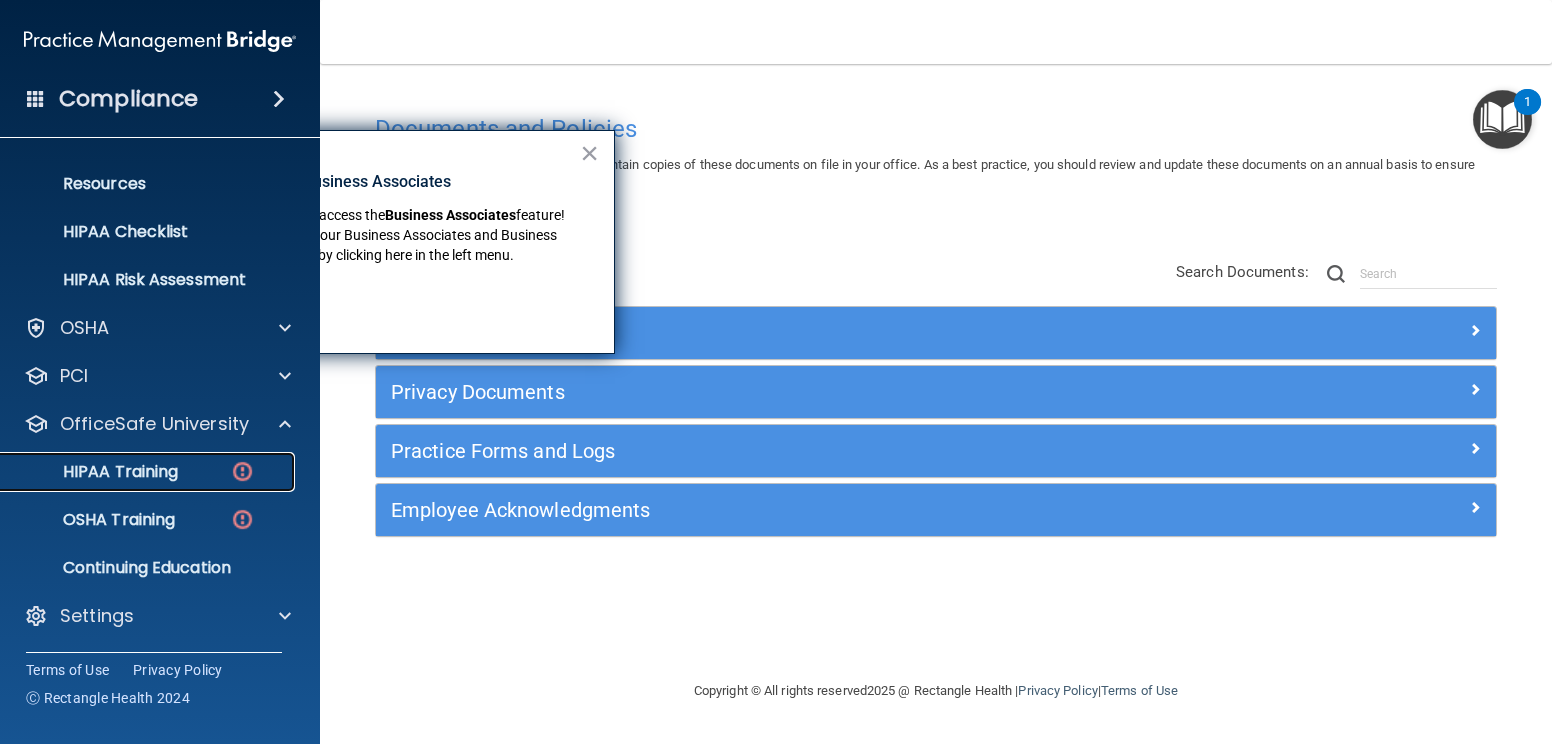 click on "HIPAA Training" at bounding box center [149, 472] 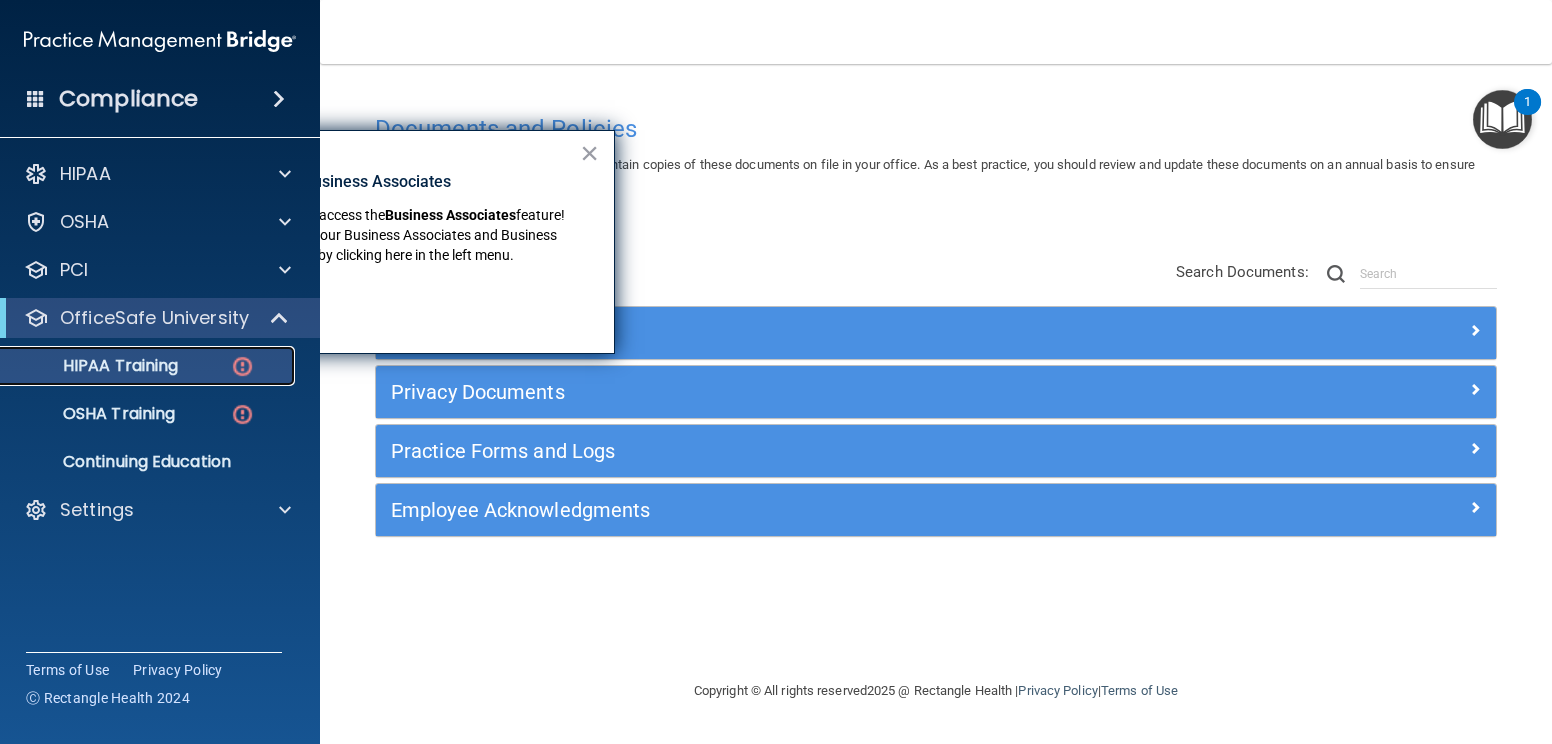 scroll, scrollTop: 0, scrollLeft: 0, axis: both 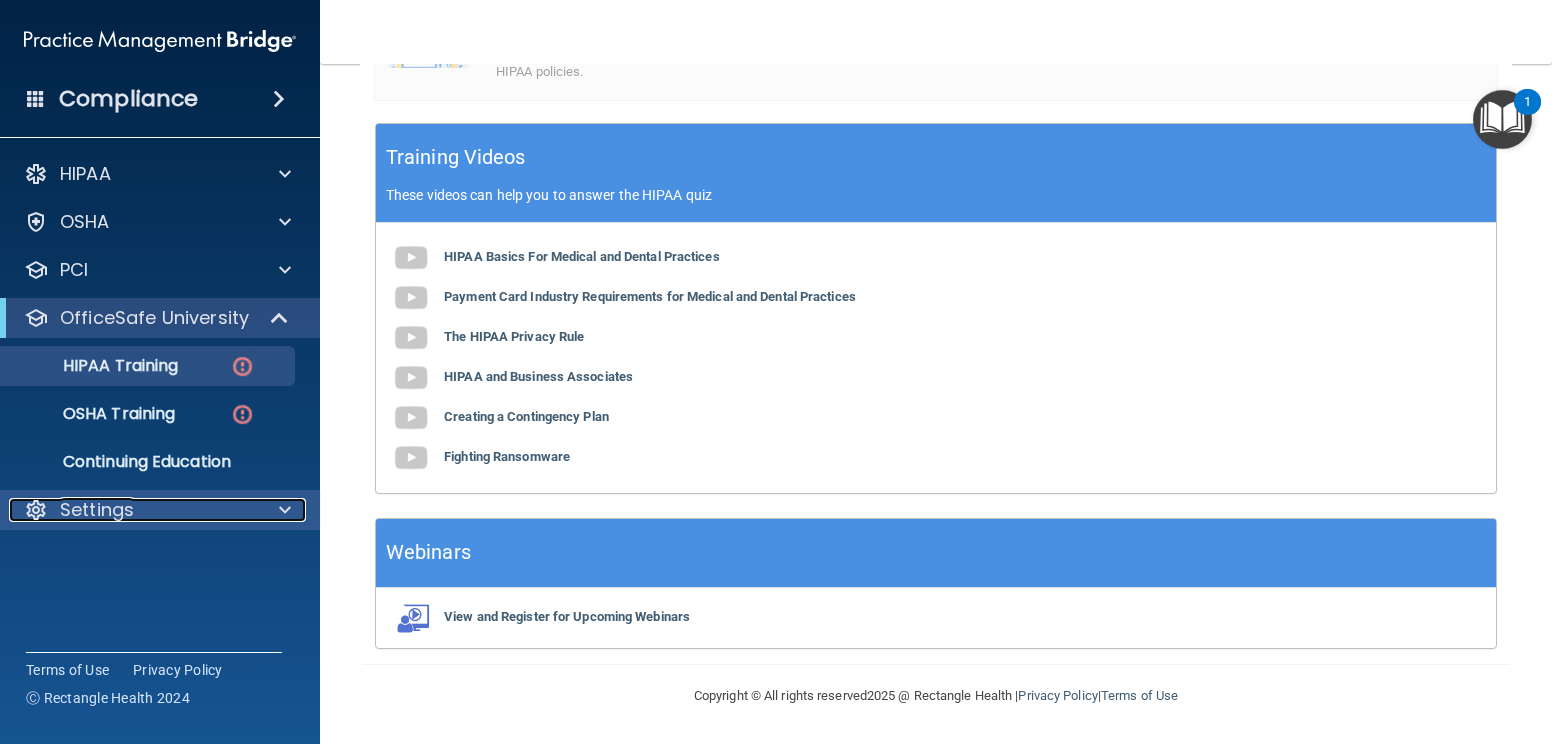 click at bounding box center [285, 510] 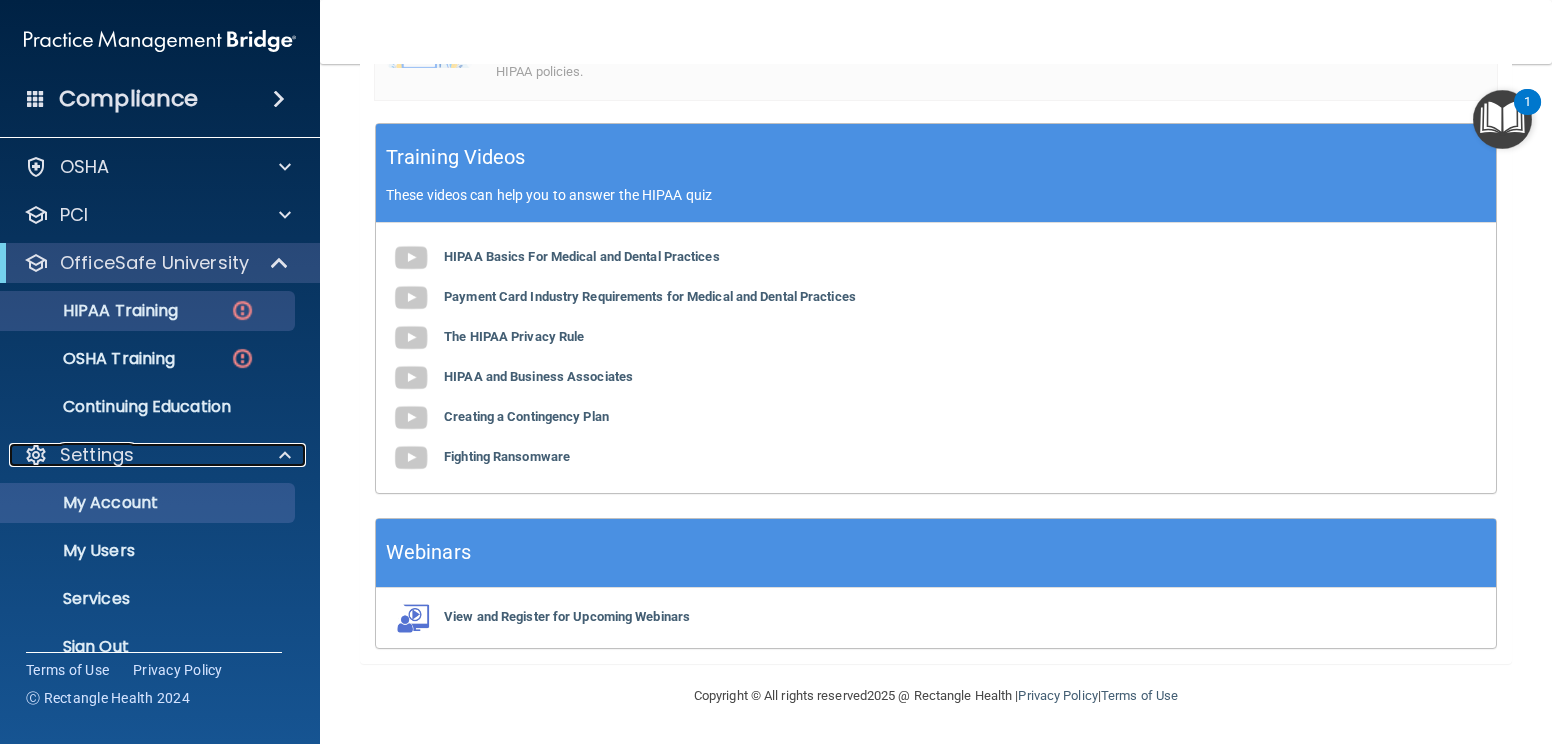 scroll, scrollTop: 86, scrollLeft: 0, axis: vertical 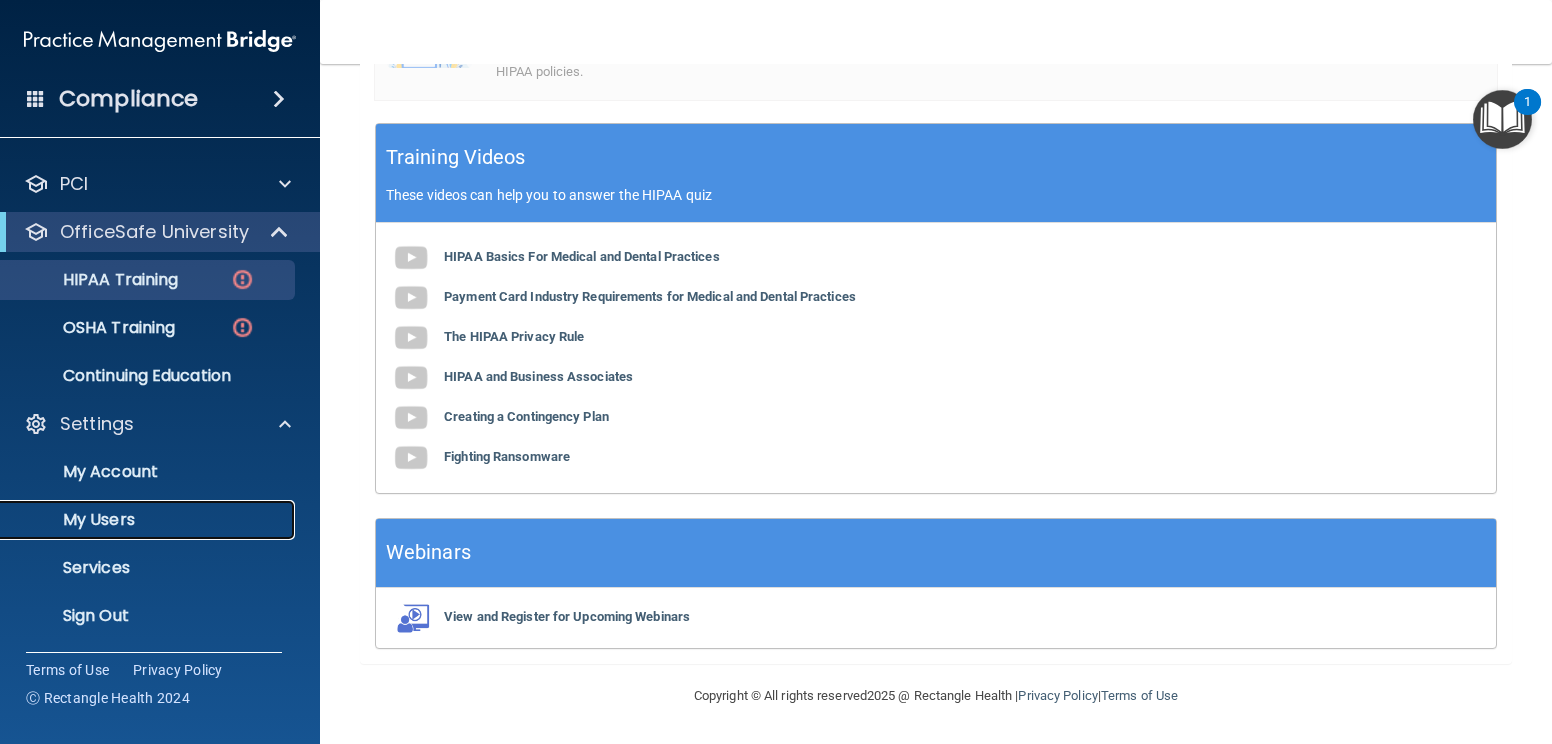 click on "My Users" at bounding box center (149, 520) 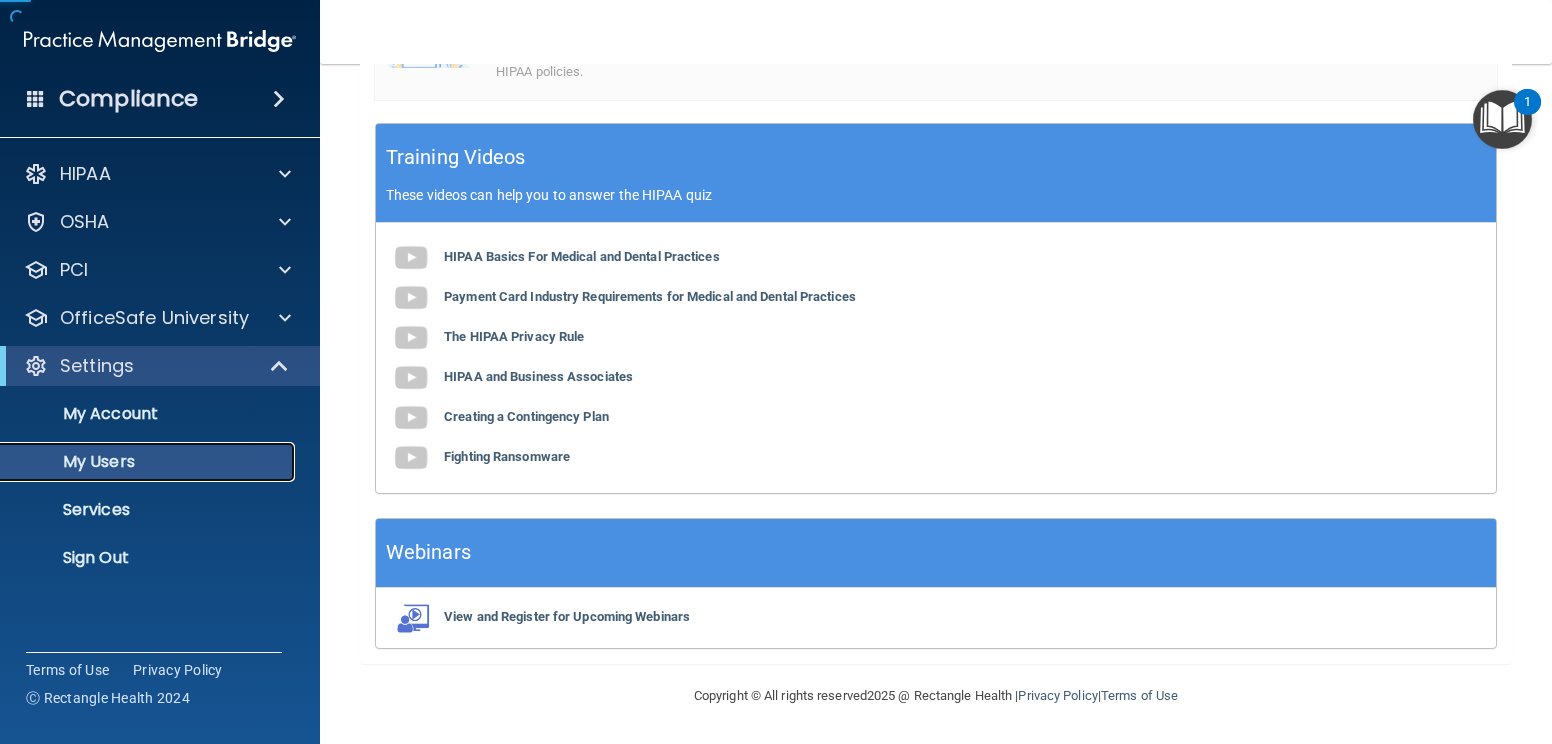 scroll, scrollTop: 0, scrollLeft: 0, axis: both 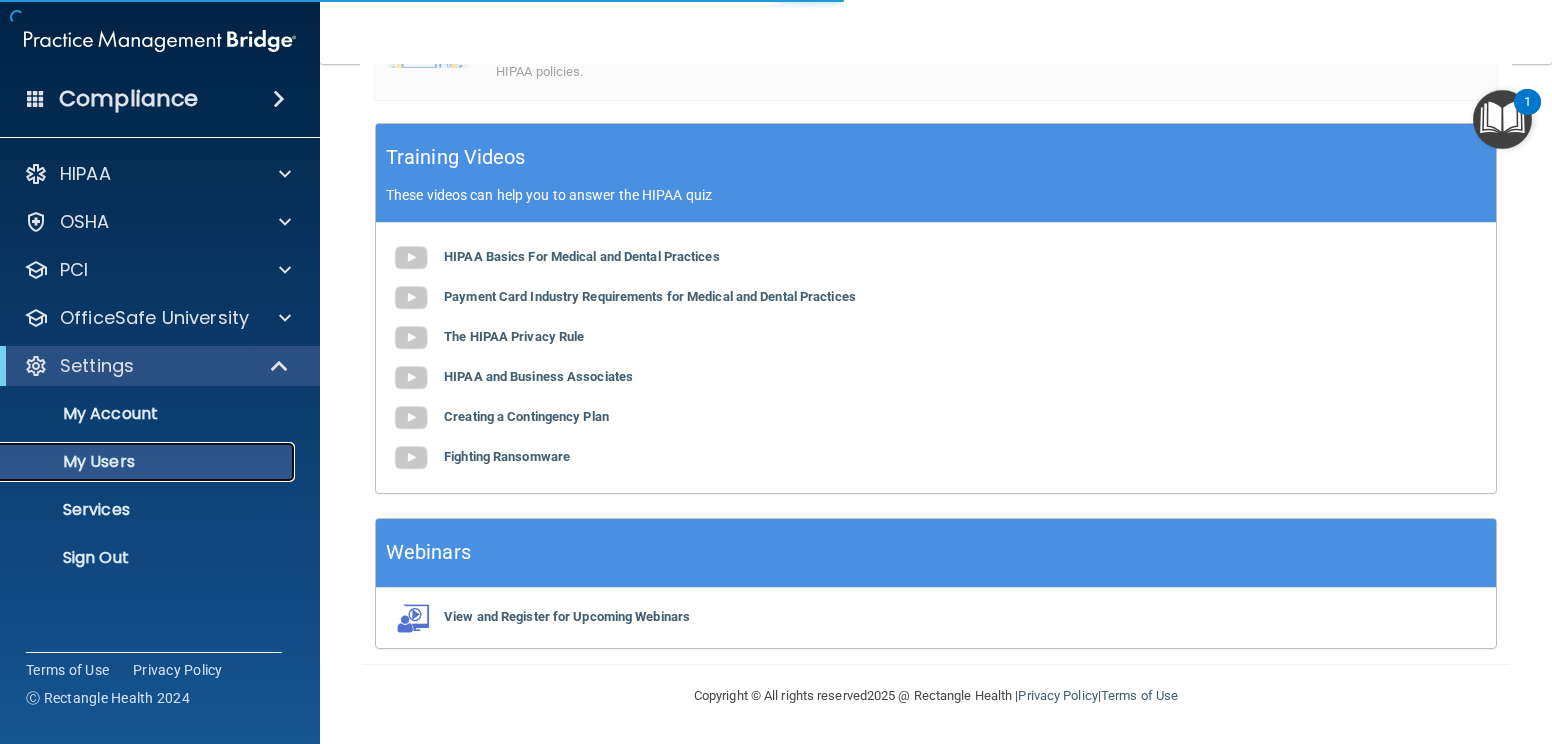 select on "20" 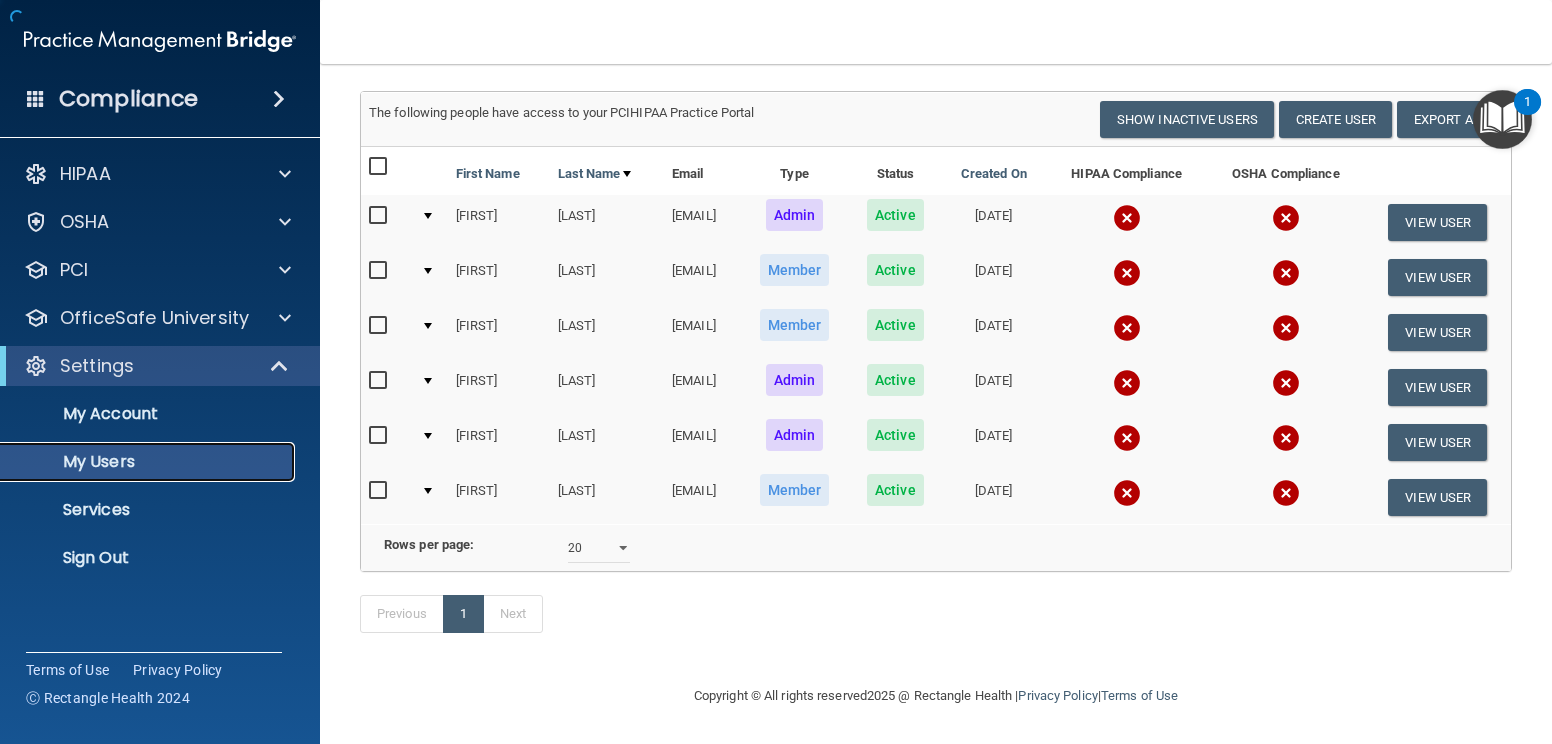 scroll, scrollTop: 165, scrollLeft: 0, axis: vertical 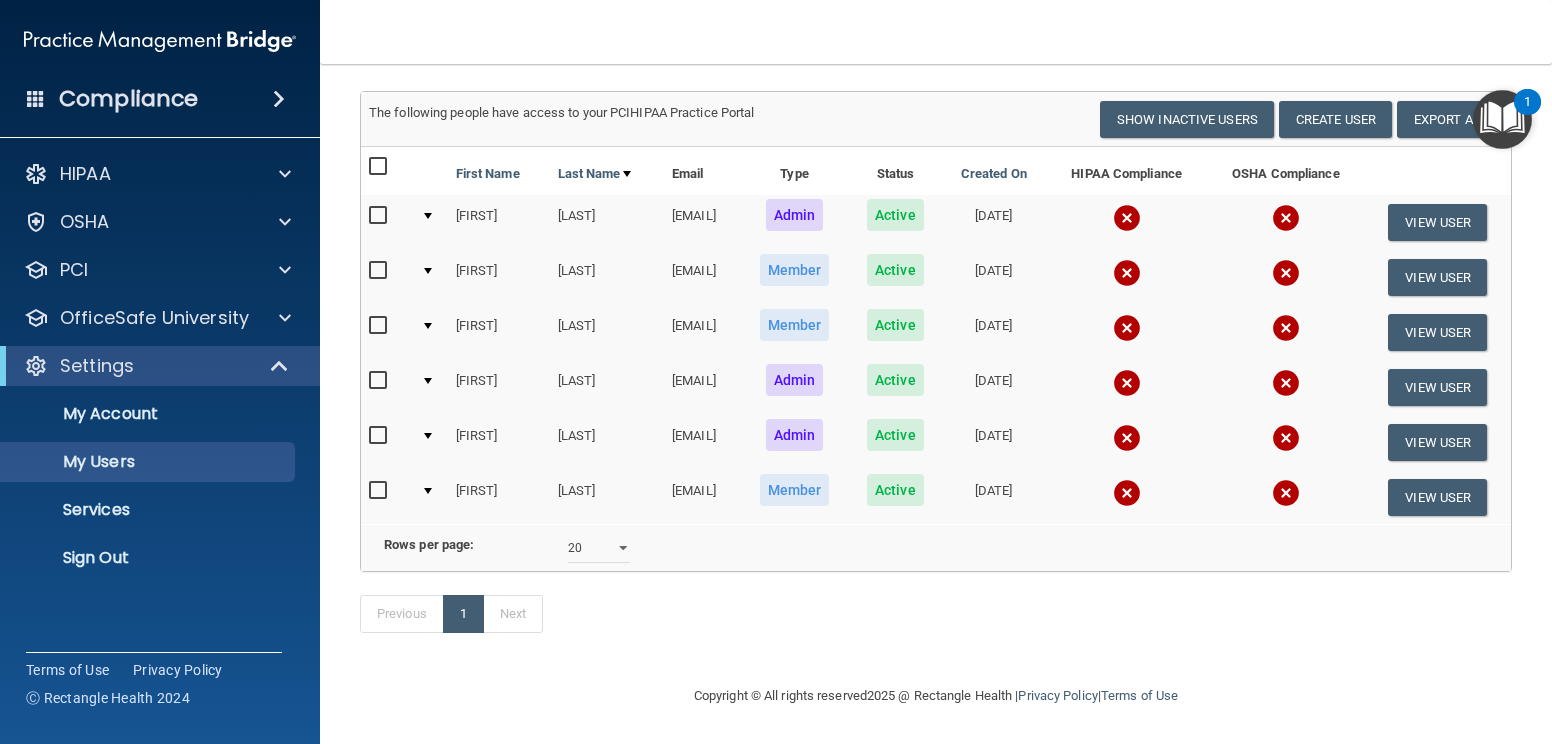 click at bounding box center [380, 271] 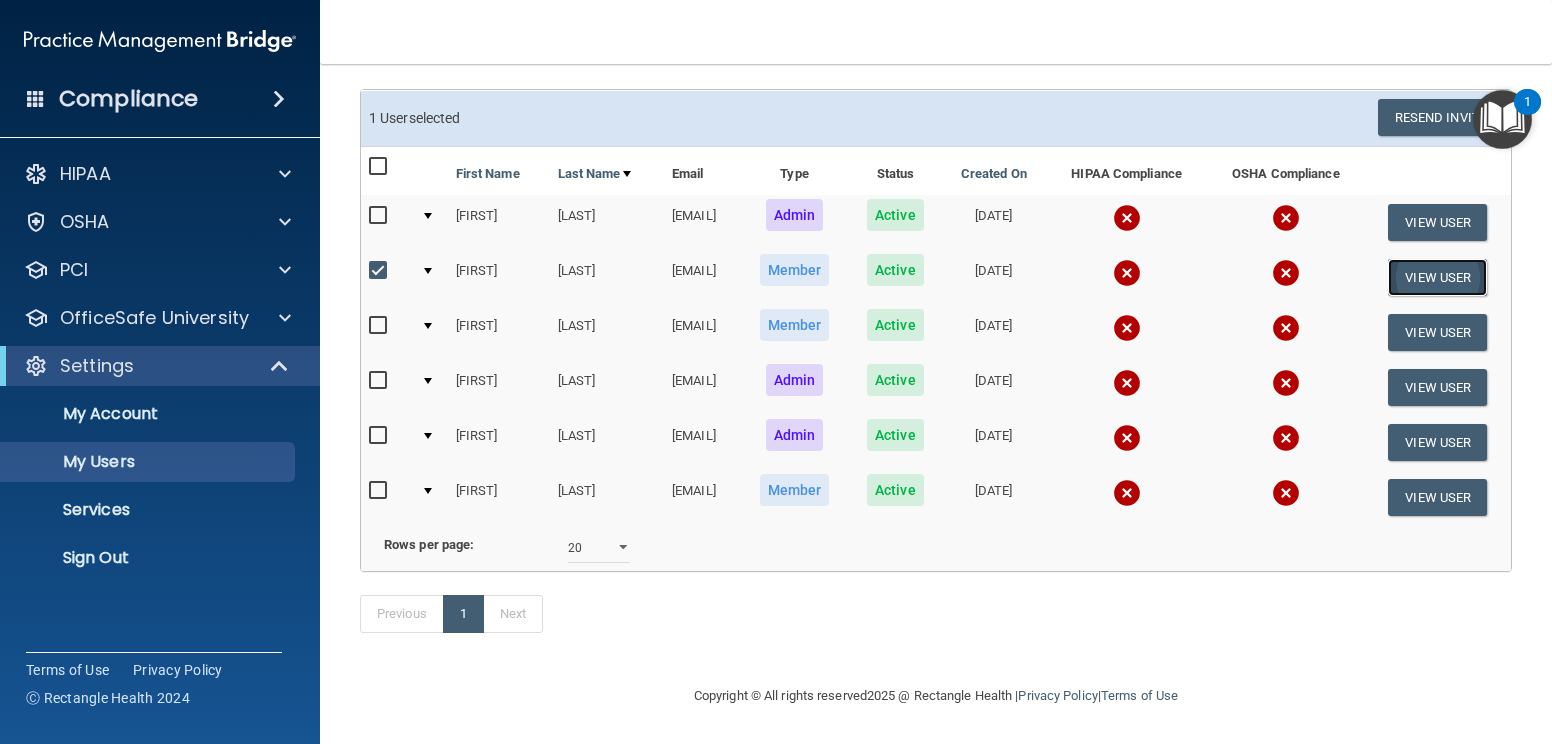 click on "View User" at bounding box center (1437, 277) 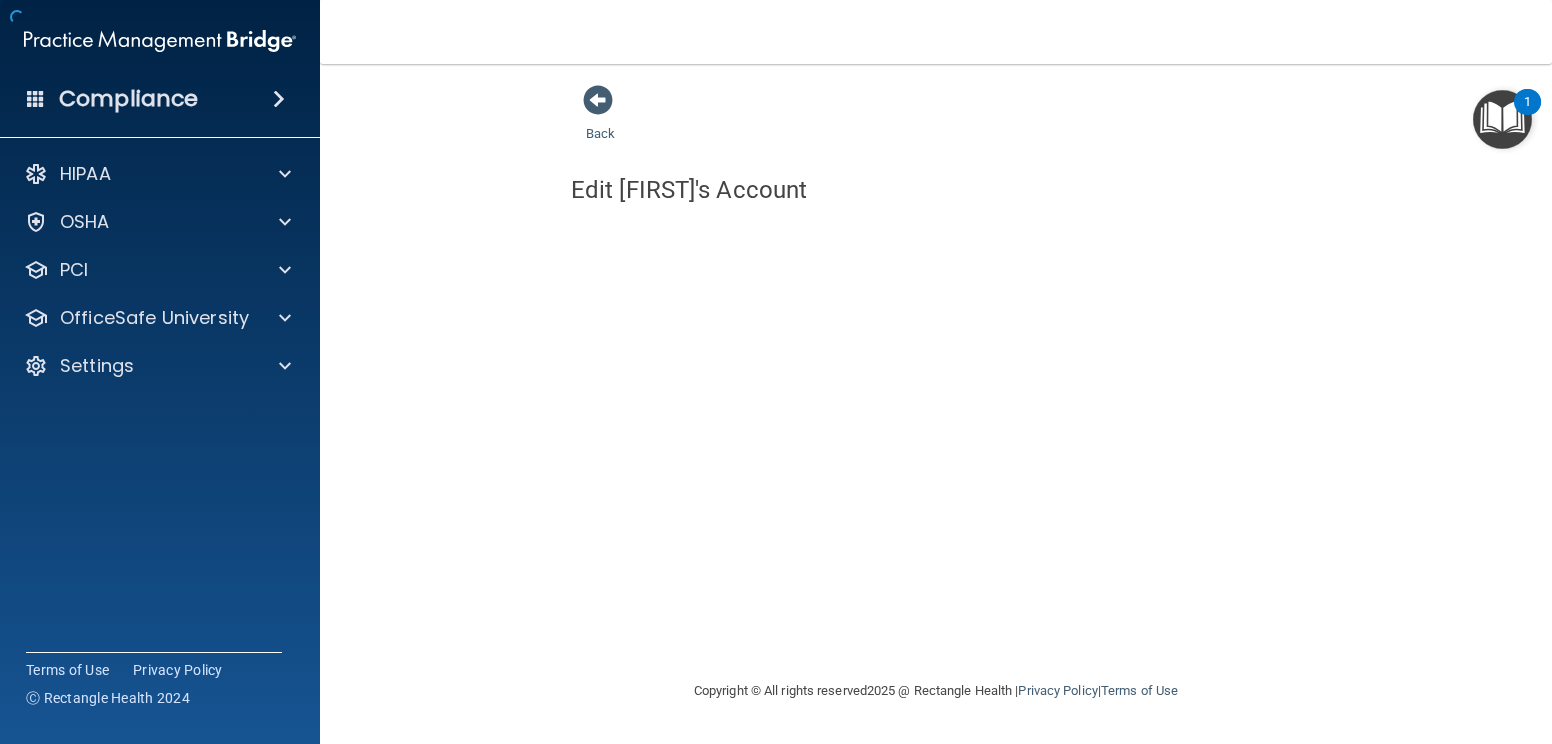 scroll, scrollTop: 0, scrollLeft: 0, axis: both 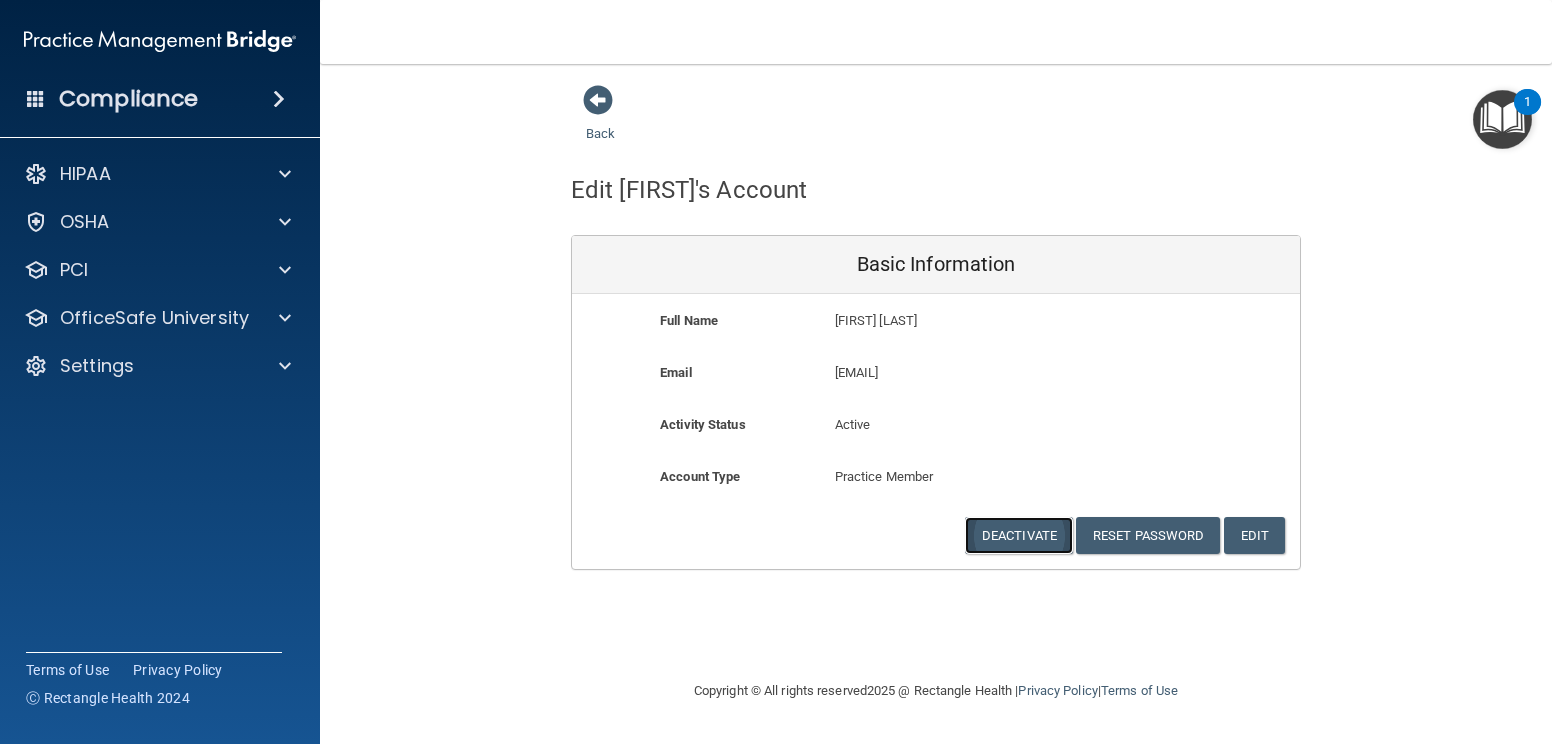 click on "Deactivate" at bounding box center [1019, 535] 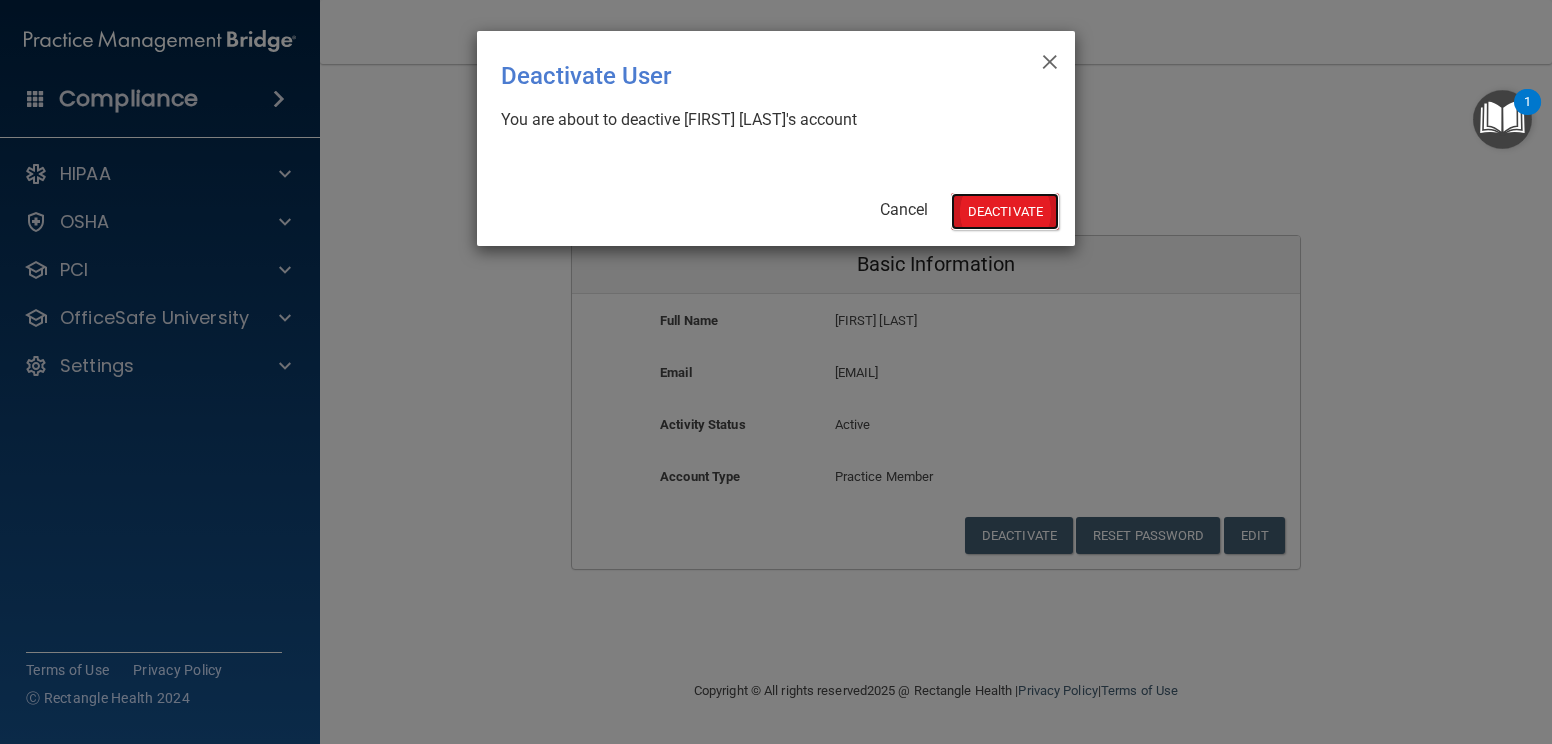 click on "Deactivate" at bounding box center [1005, 211] 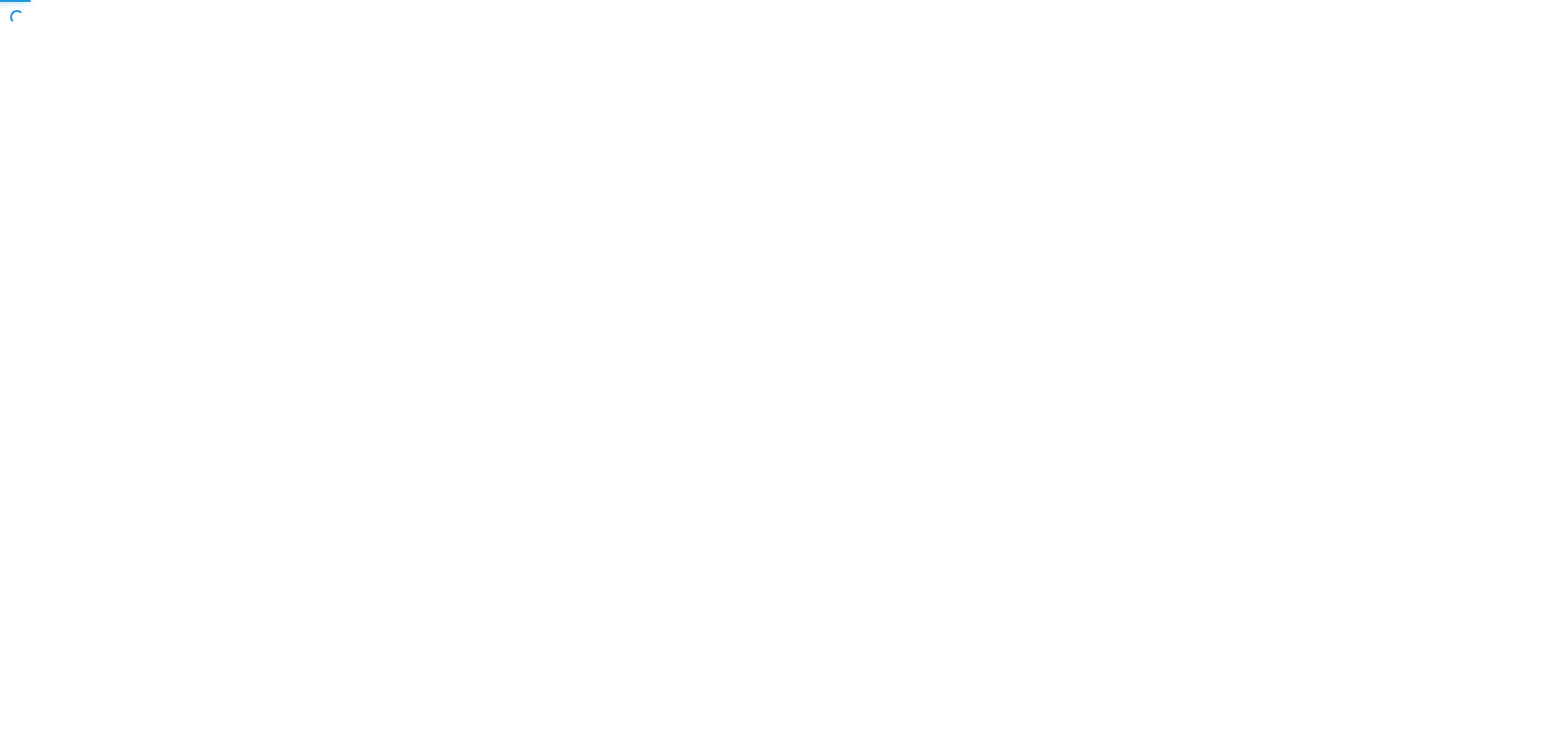 scroll, scrollTop: 0, scrollLeft: 0, axis: both 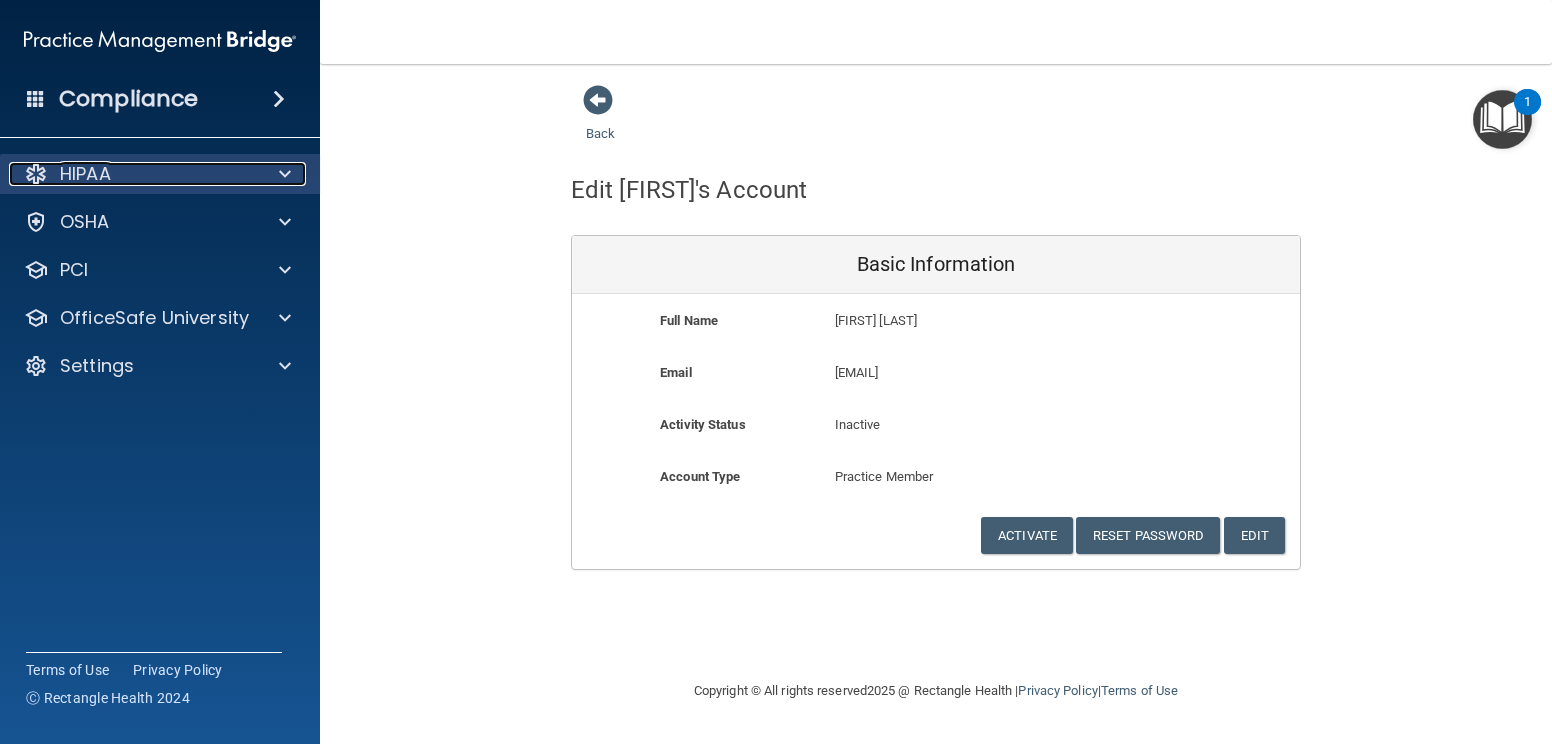 click at bounding box center (282, 174) 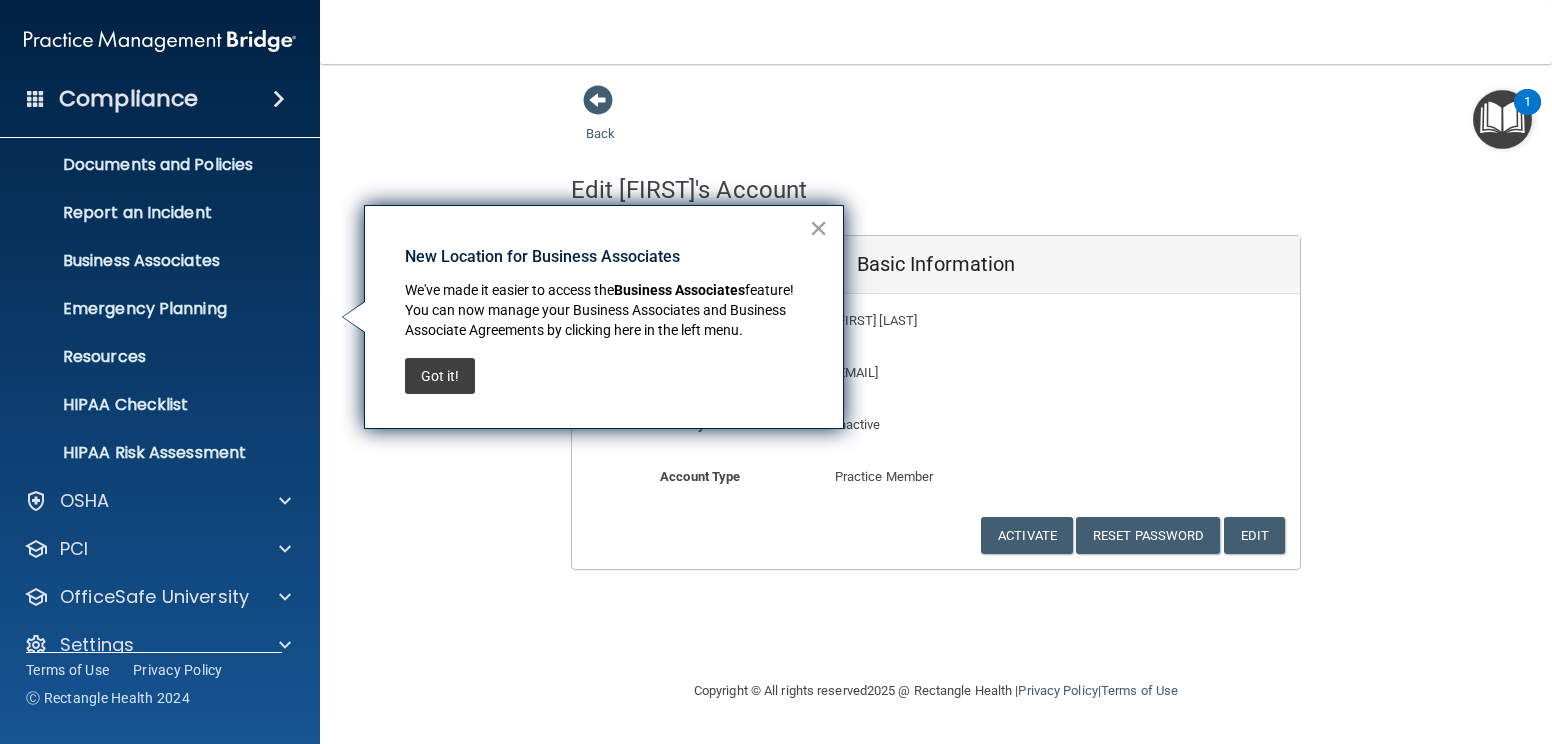 scroll, scrollTop: 86, scrollLeft: 0, axis: vertical 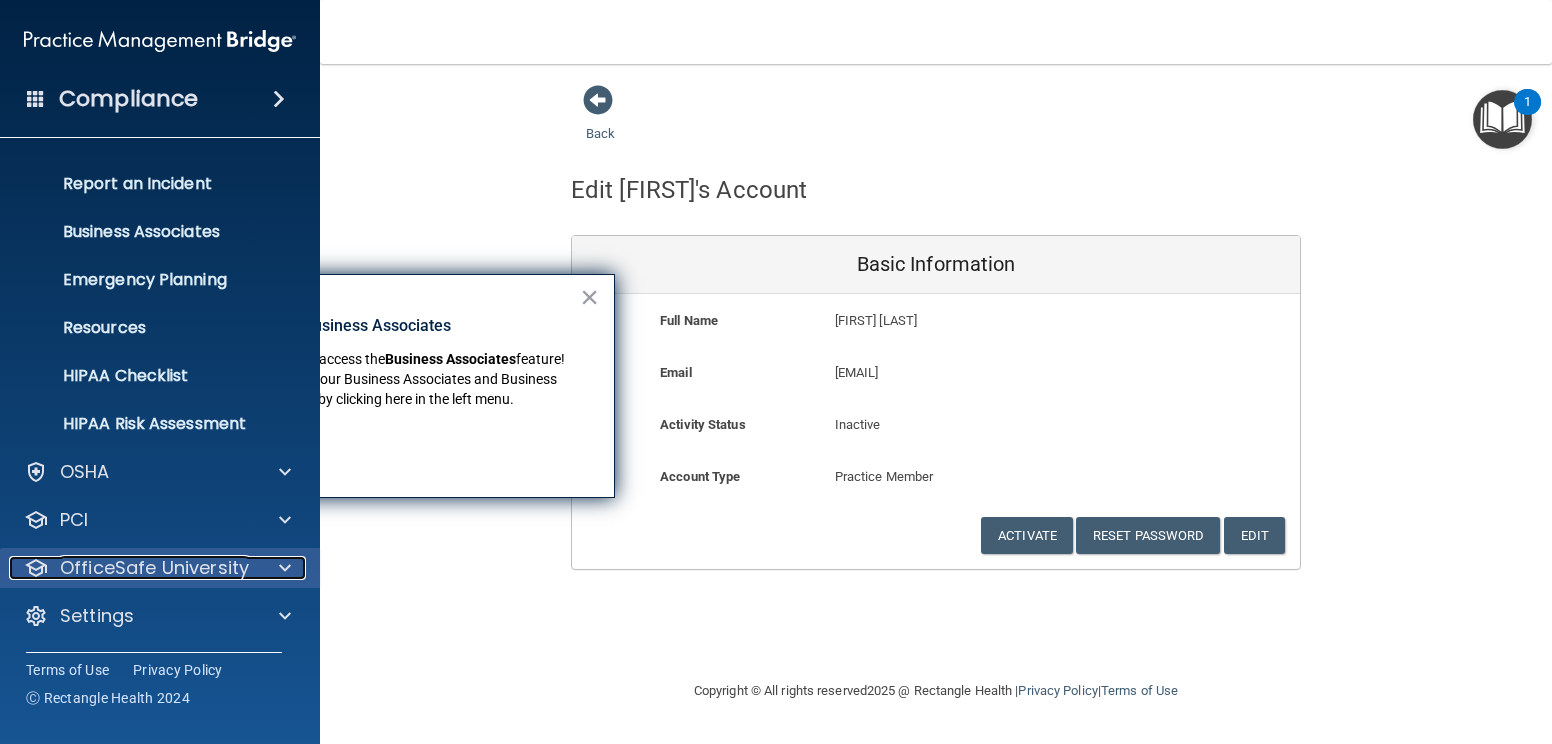 click at bounding box center (282, 568) 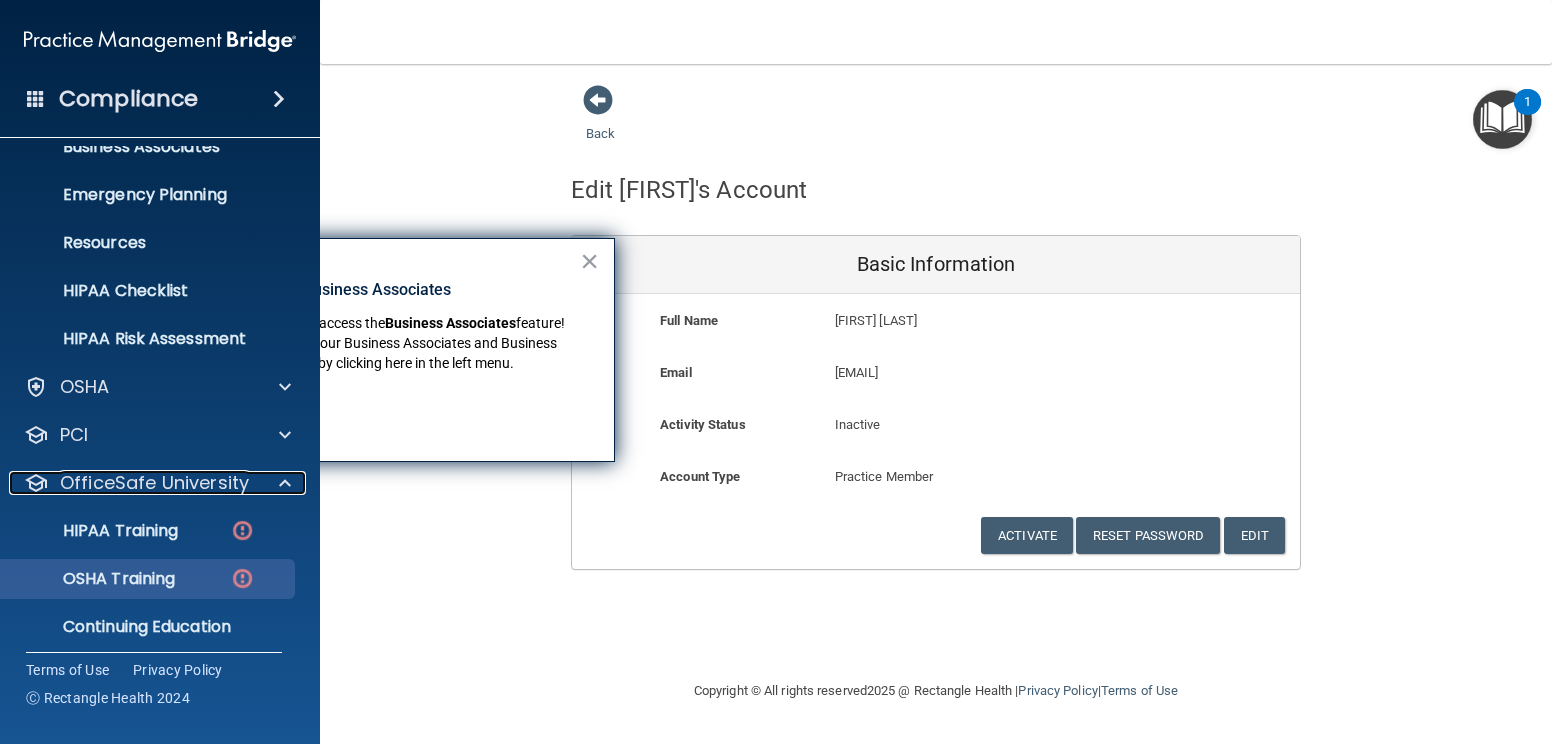 scroll, scrollTop: 230, scrollLeft: 0, axis: vertical 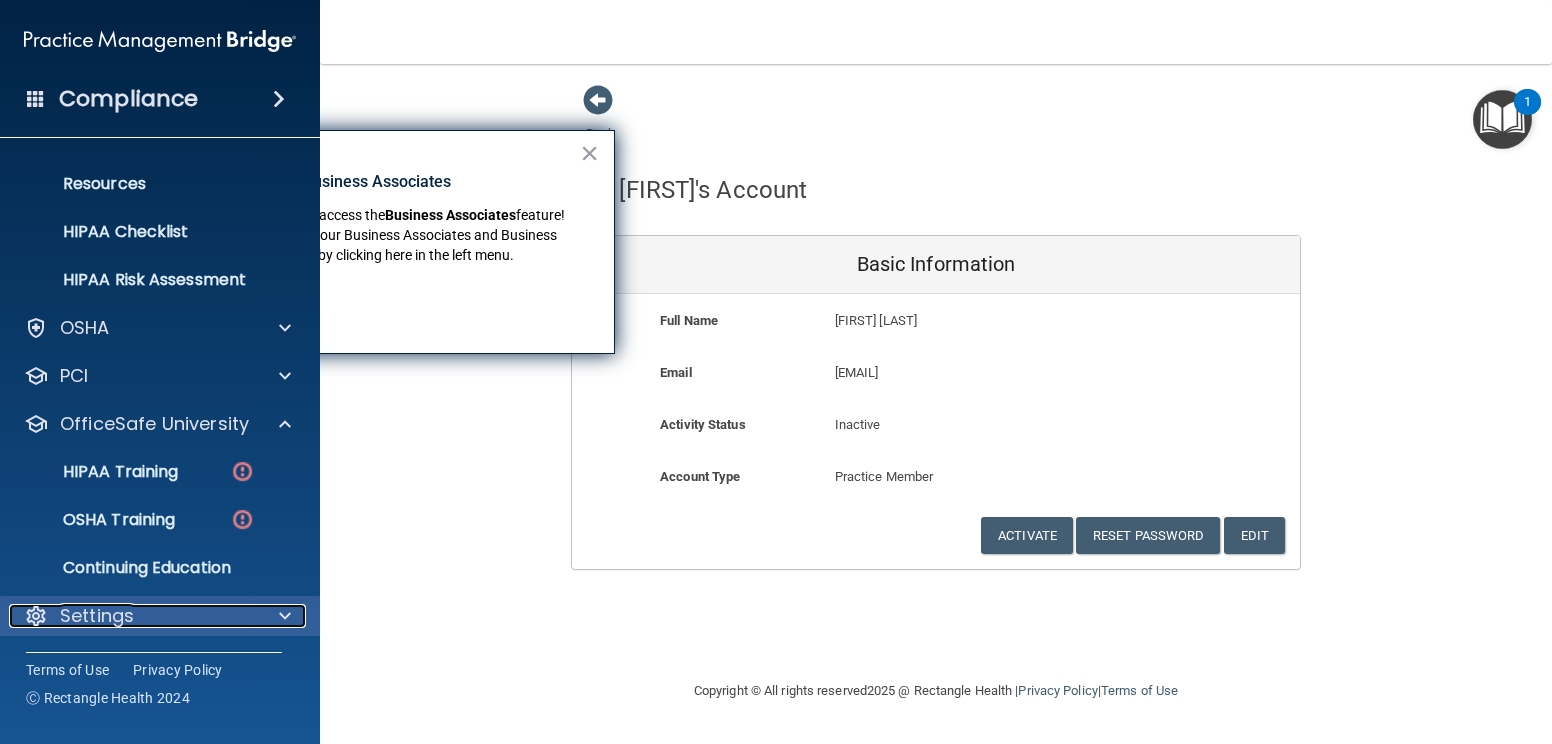 click on "Settings" at bounding box center (97, 616) 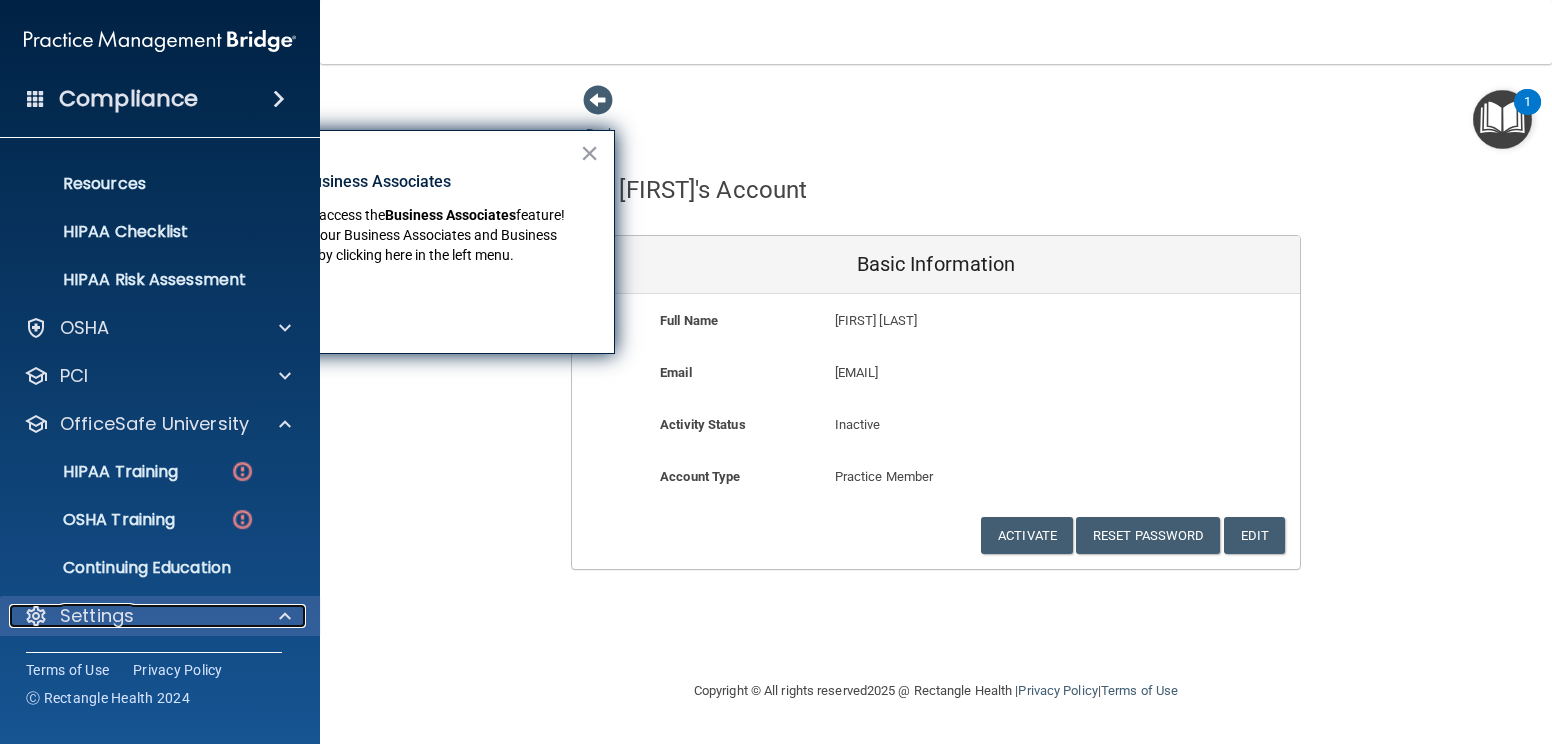 click at bounding box center (282, 616) 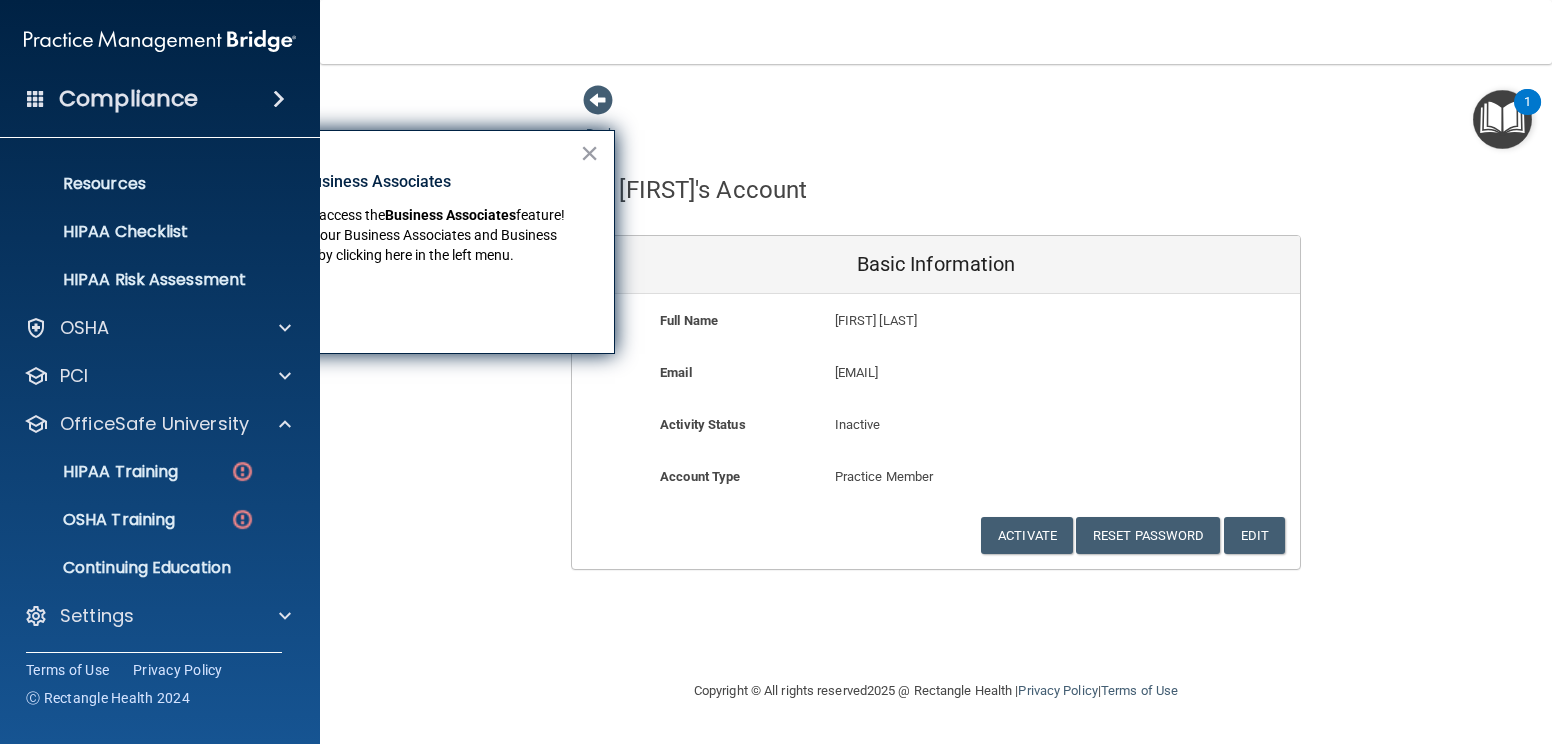 click on "Toggle navigation                                                                                                     [FIRST] [LAST]   [EMAIL]                            Manage My Enterprise              [LAST] [LAST]     Manage My Location" at bounding box center (936, 32) 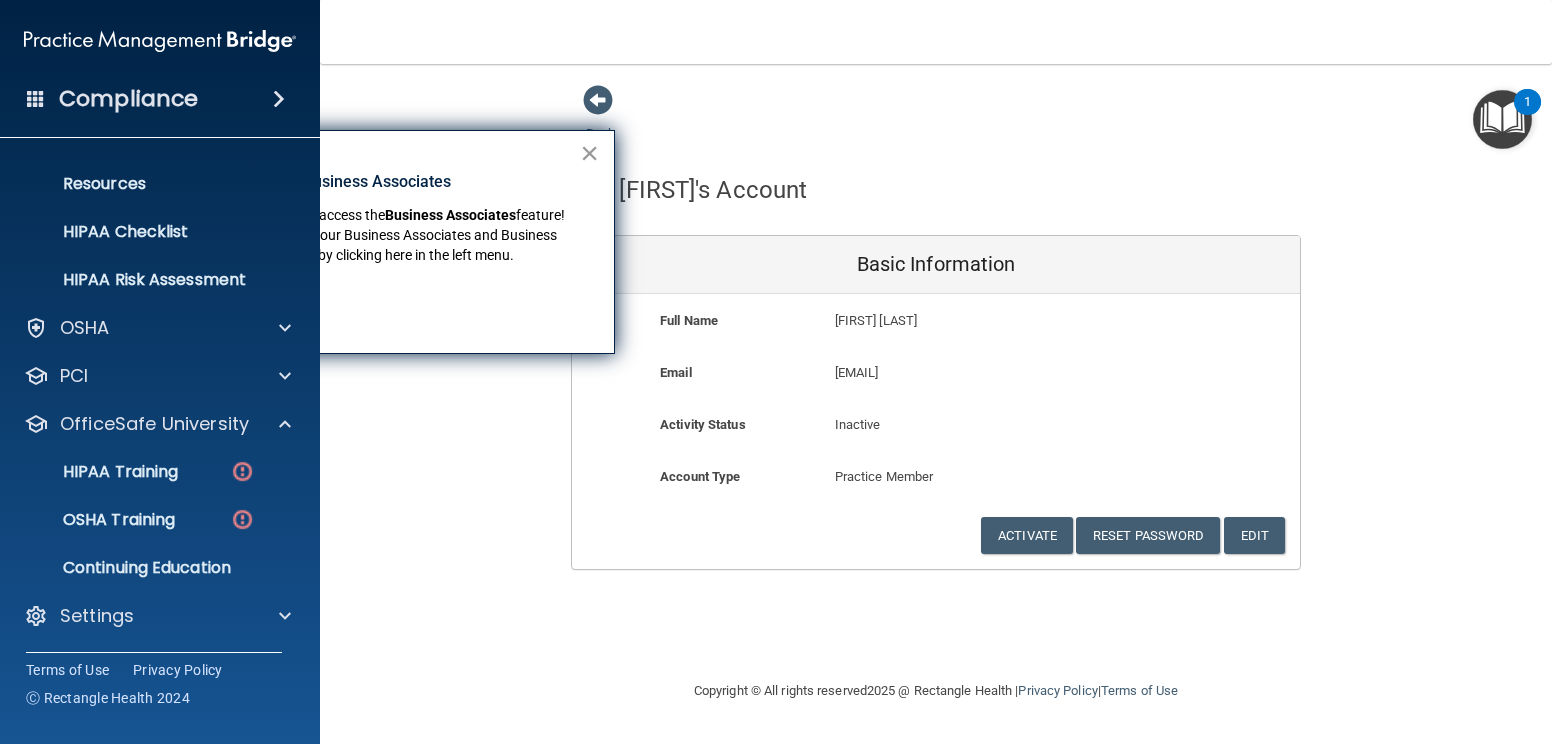 click on "×" at bounding box center [589, 153] 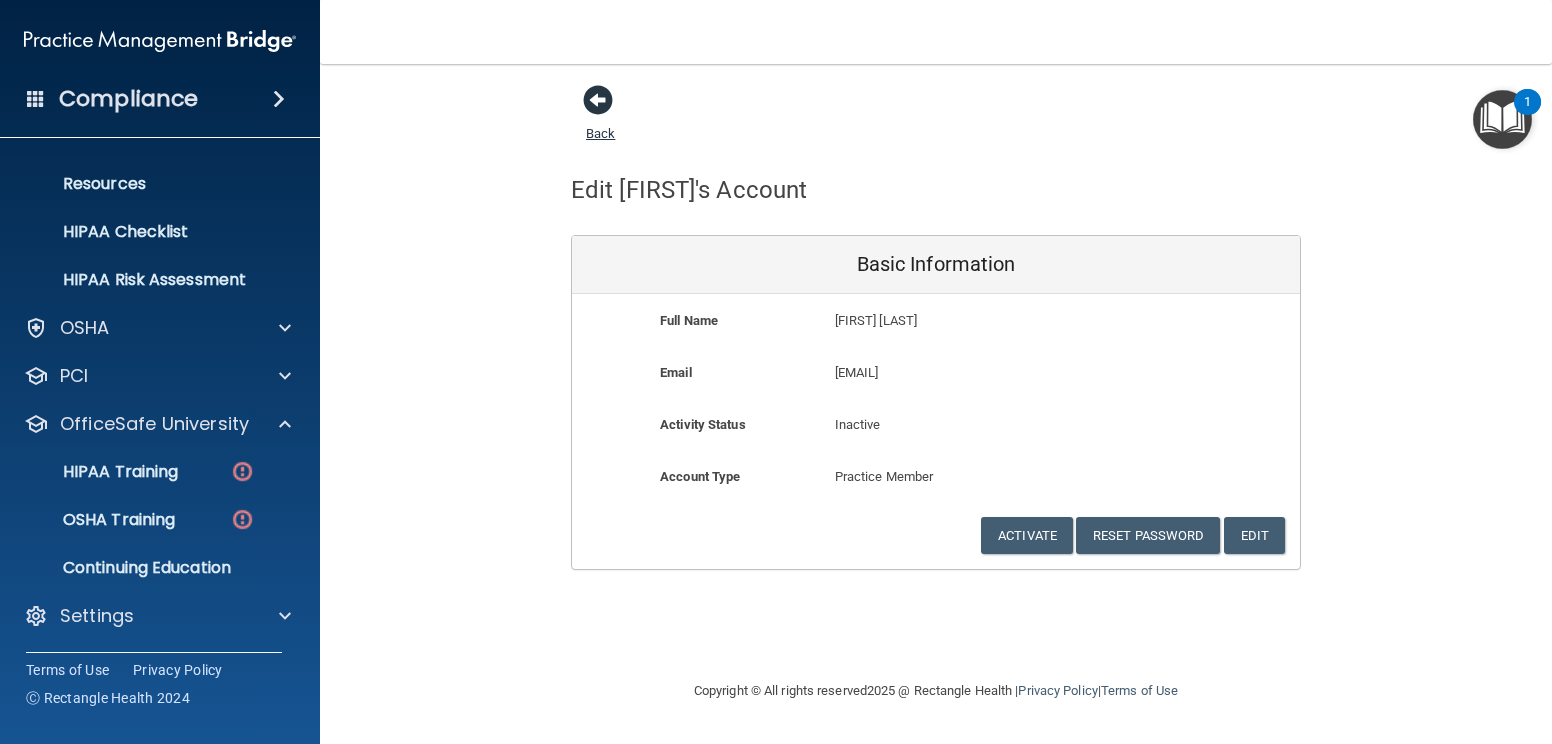 click at bounding box center (598, 100) 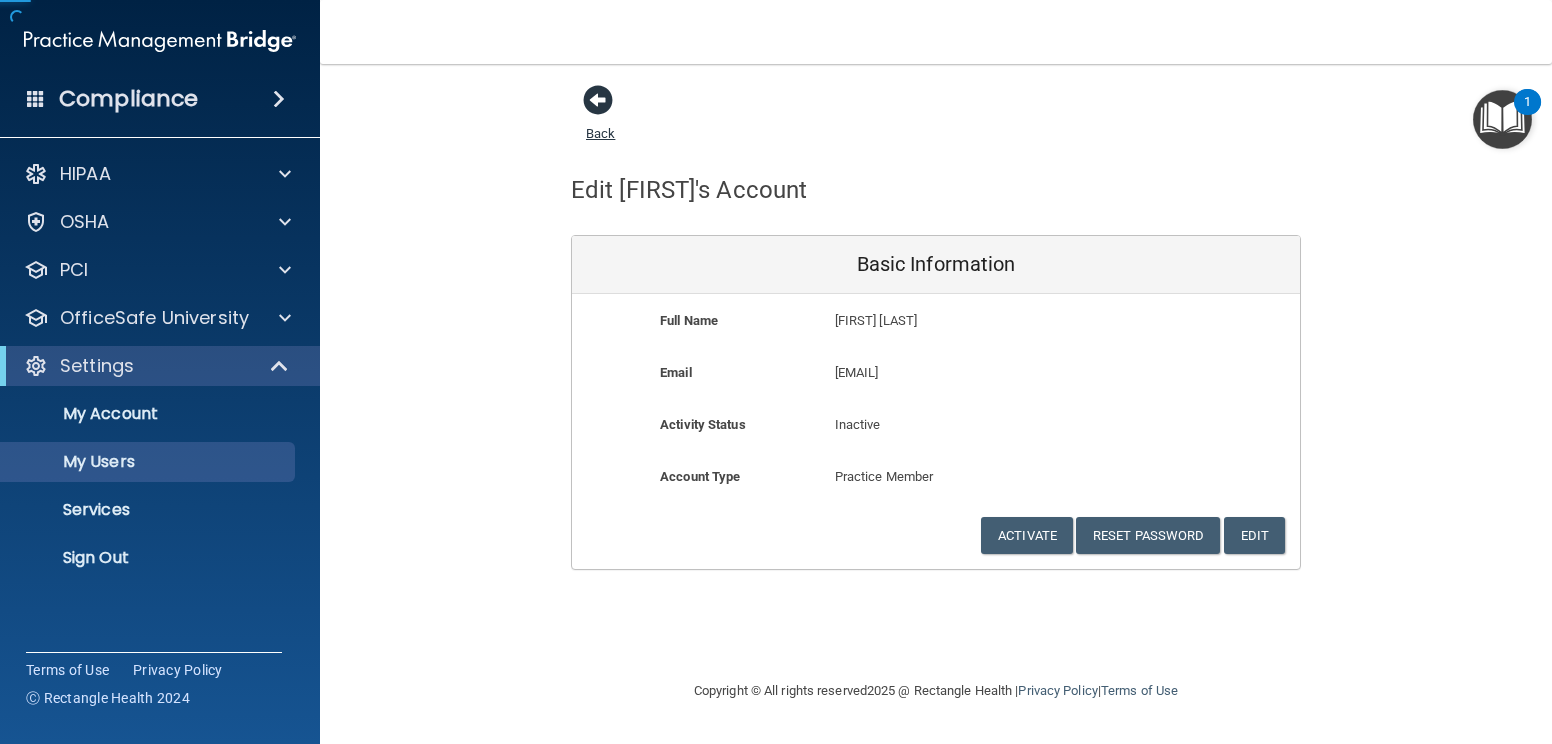 scroll, scrollTop: 0, scrollLeft: 0, axis: both 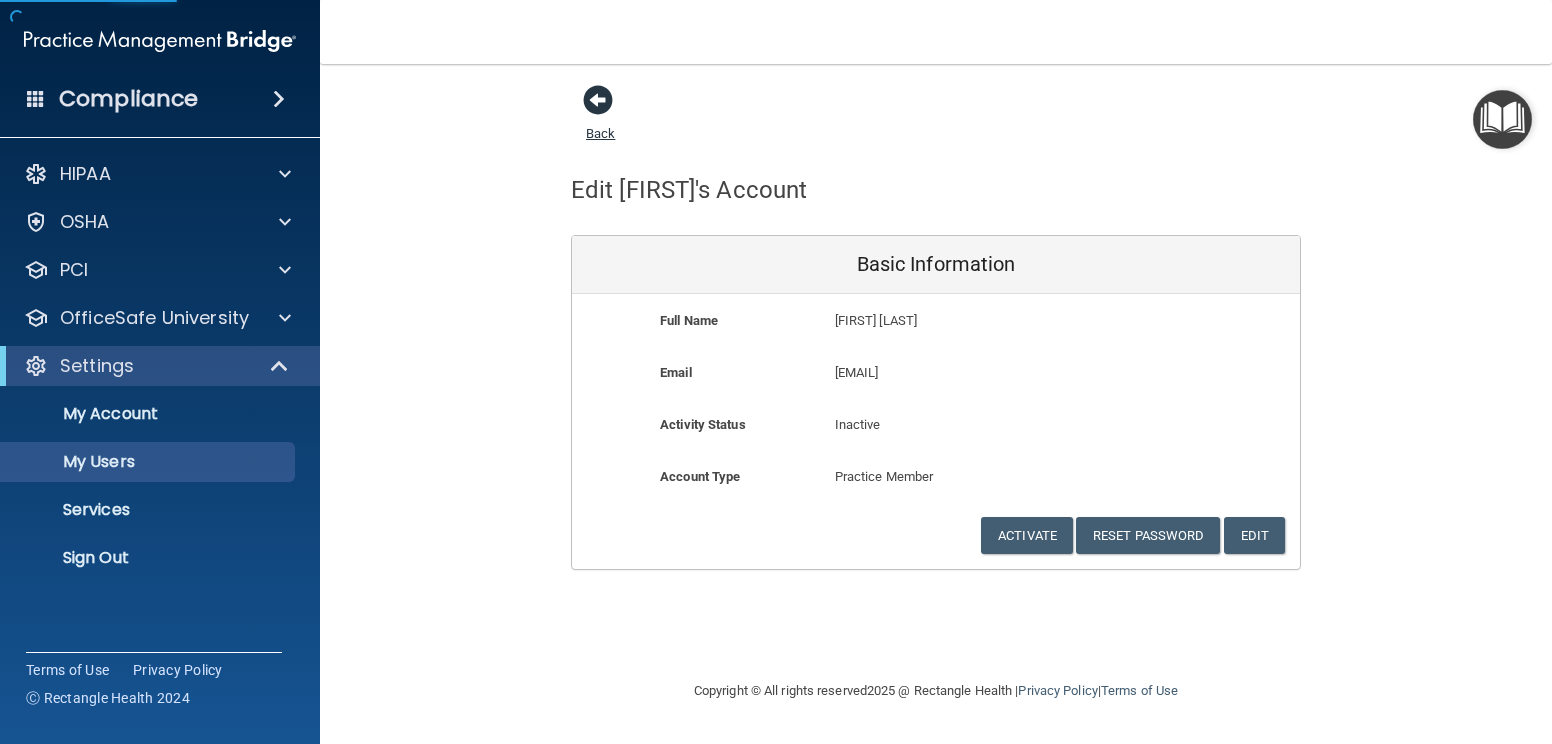 click at bounding box center (598, 100) 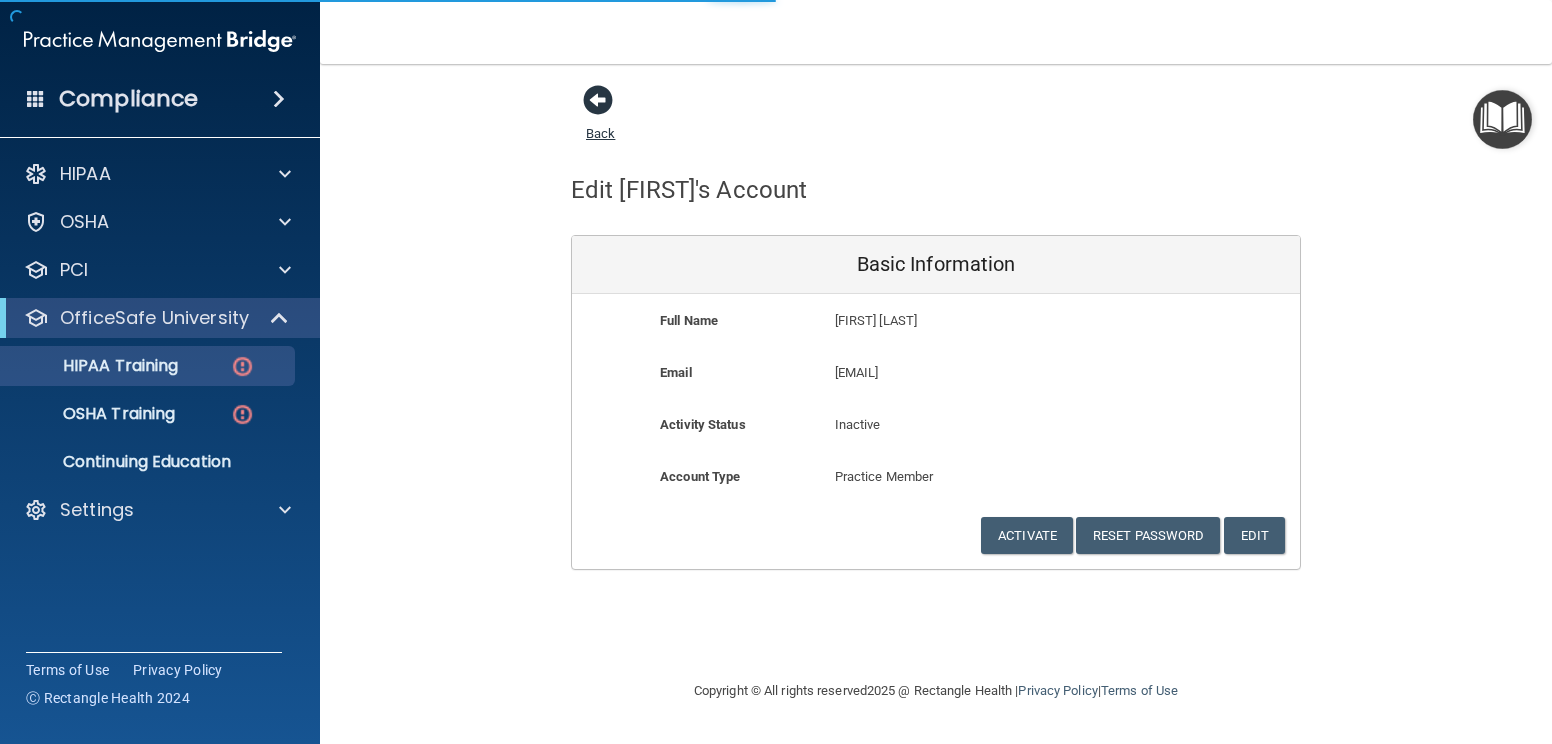 click at bounding box center [598, 100] 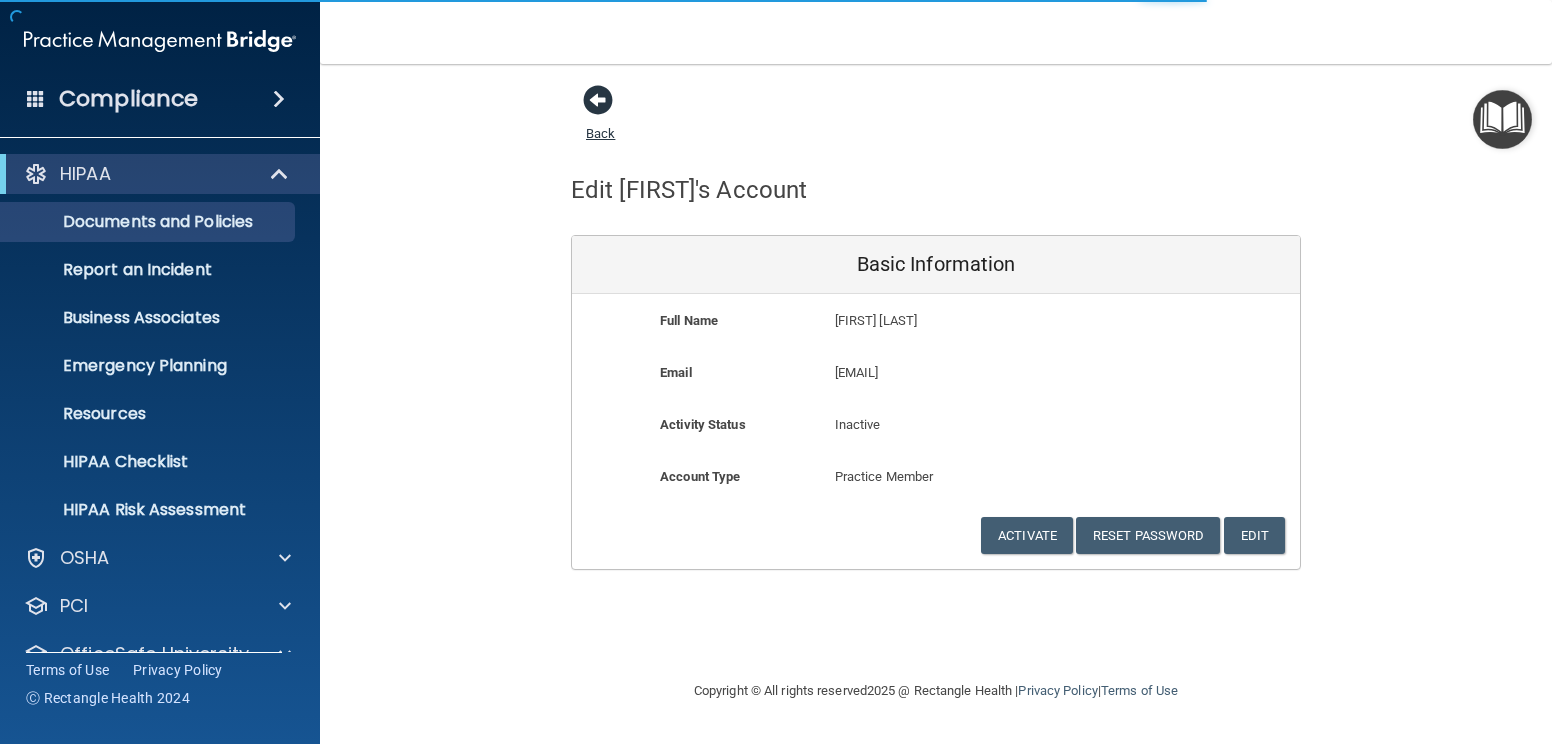 click at bounding box center [598, 100] 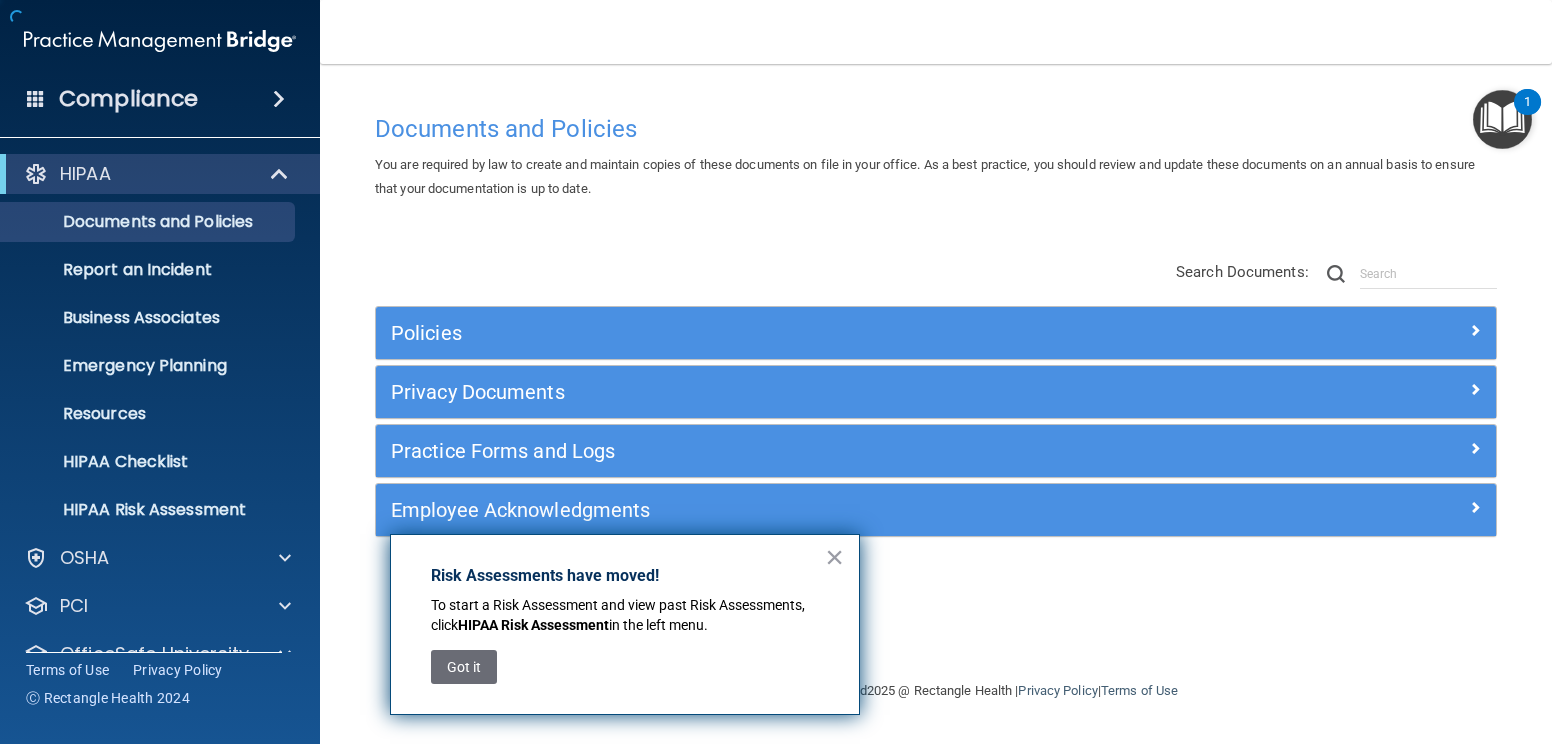 click on "× Risk Assessments have moved!  To start a Risk Assessment and view past Risk Assessments, click  HIPAA Risk Assessment  in the left menu. Got it" at bounding box center (625, 624) 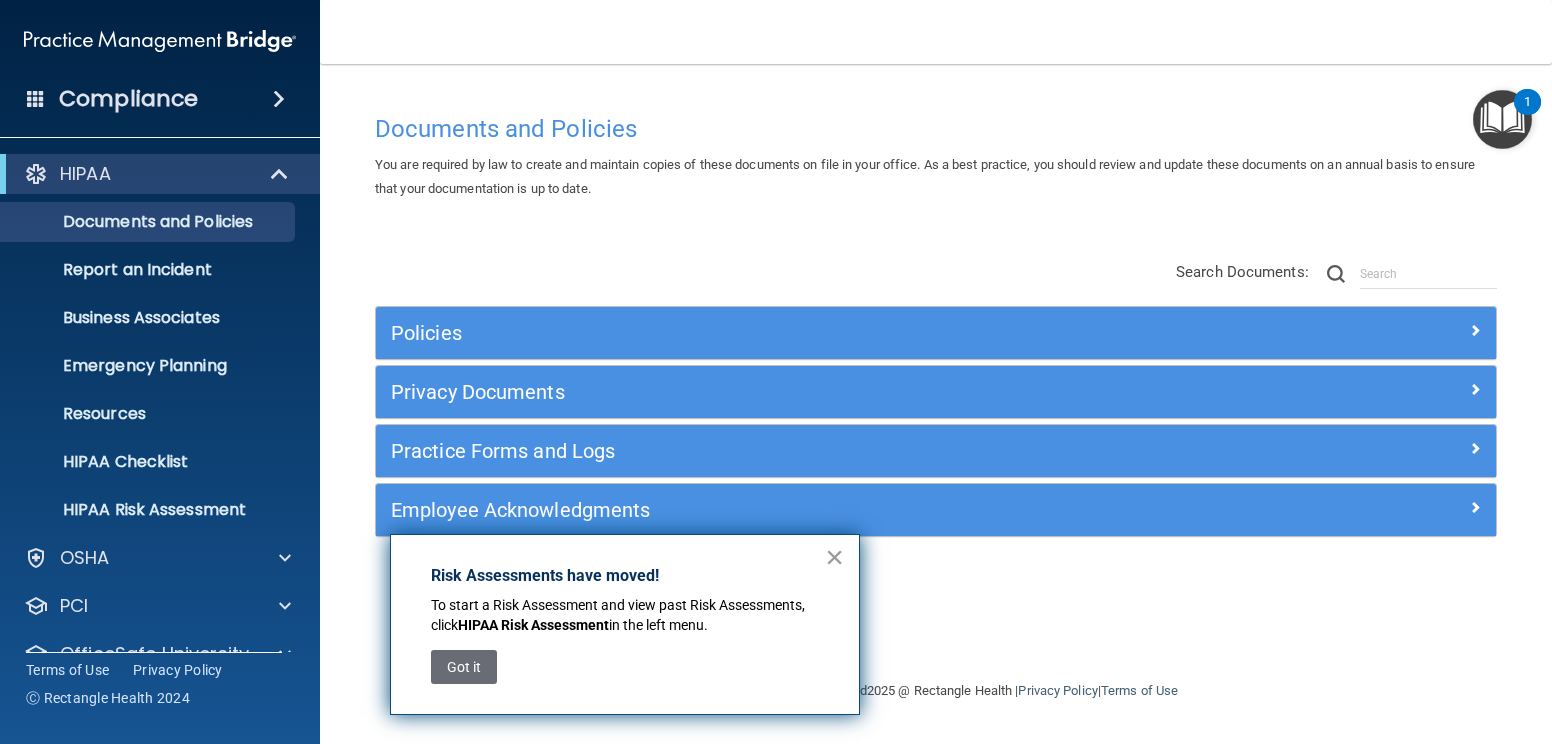 click on "×" at bounding box center (834, 557) 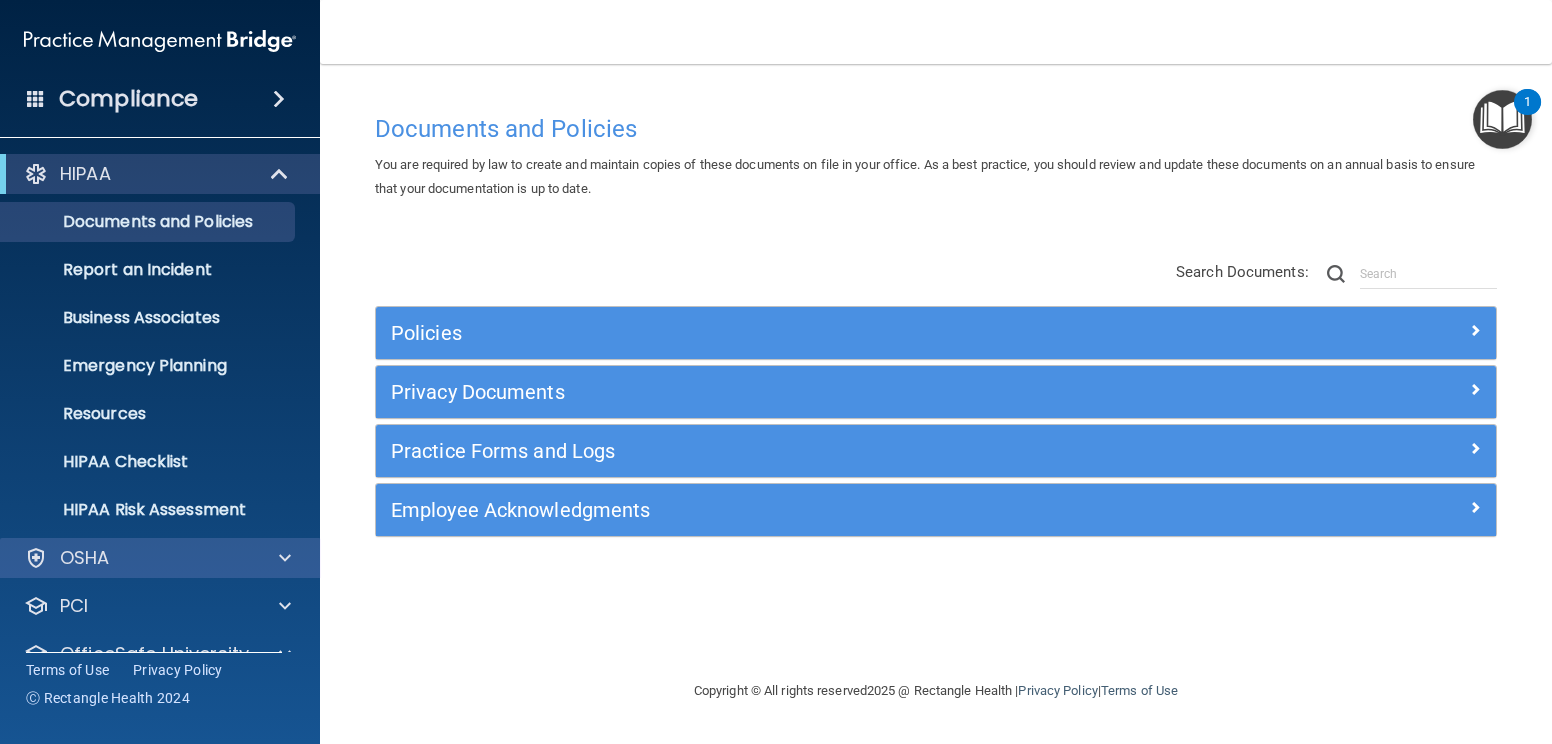 scroll, scrollTop: 86, scrollLeft: 0, axis: vertical 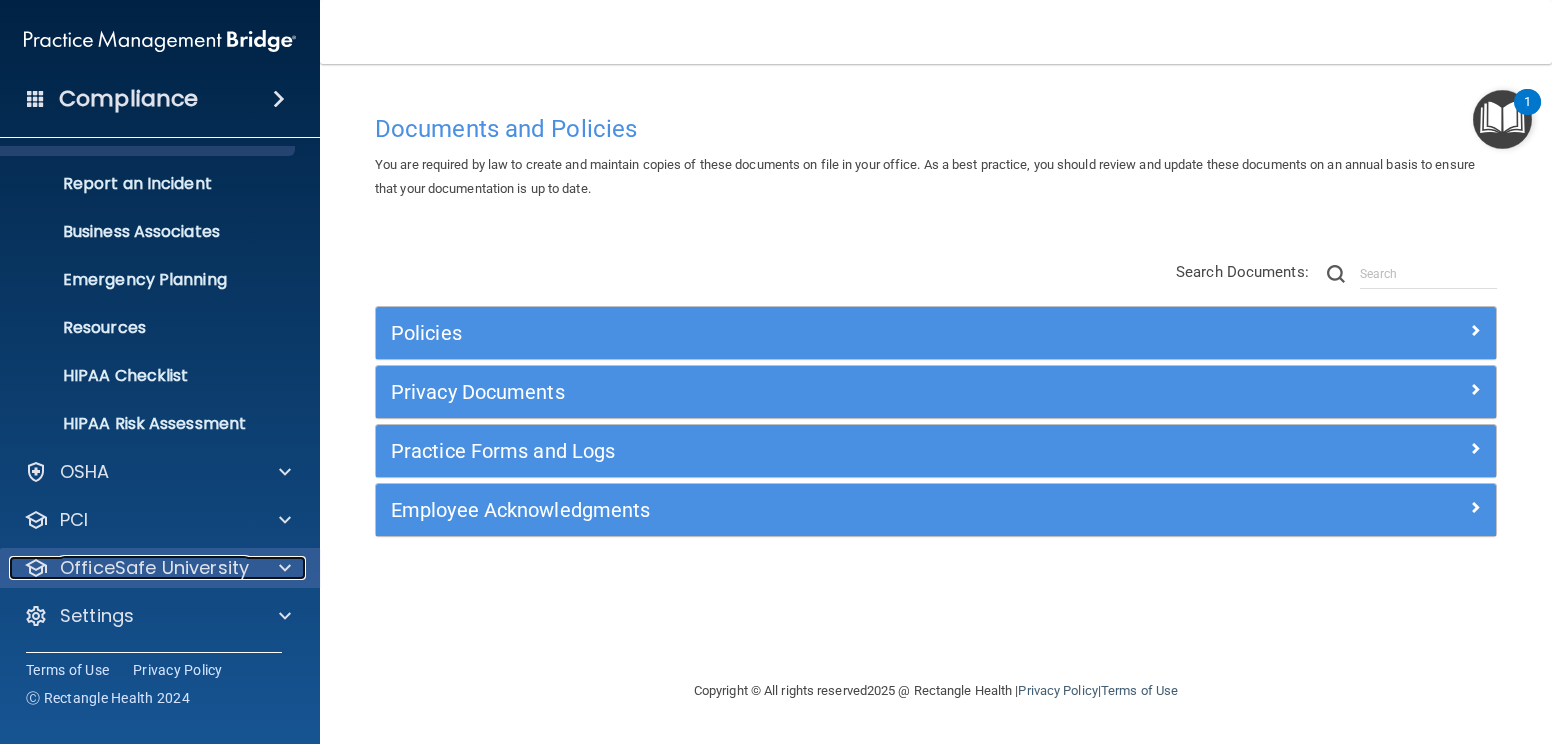 click at bounding box center (282, 568) 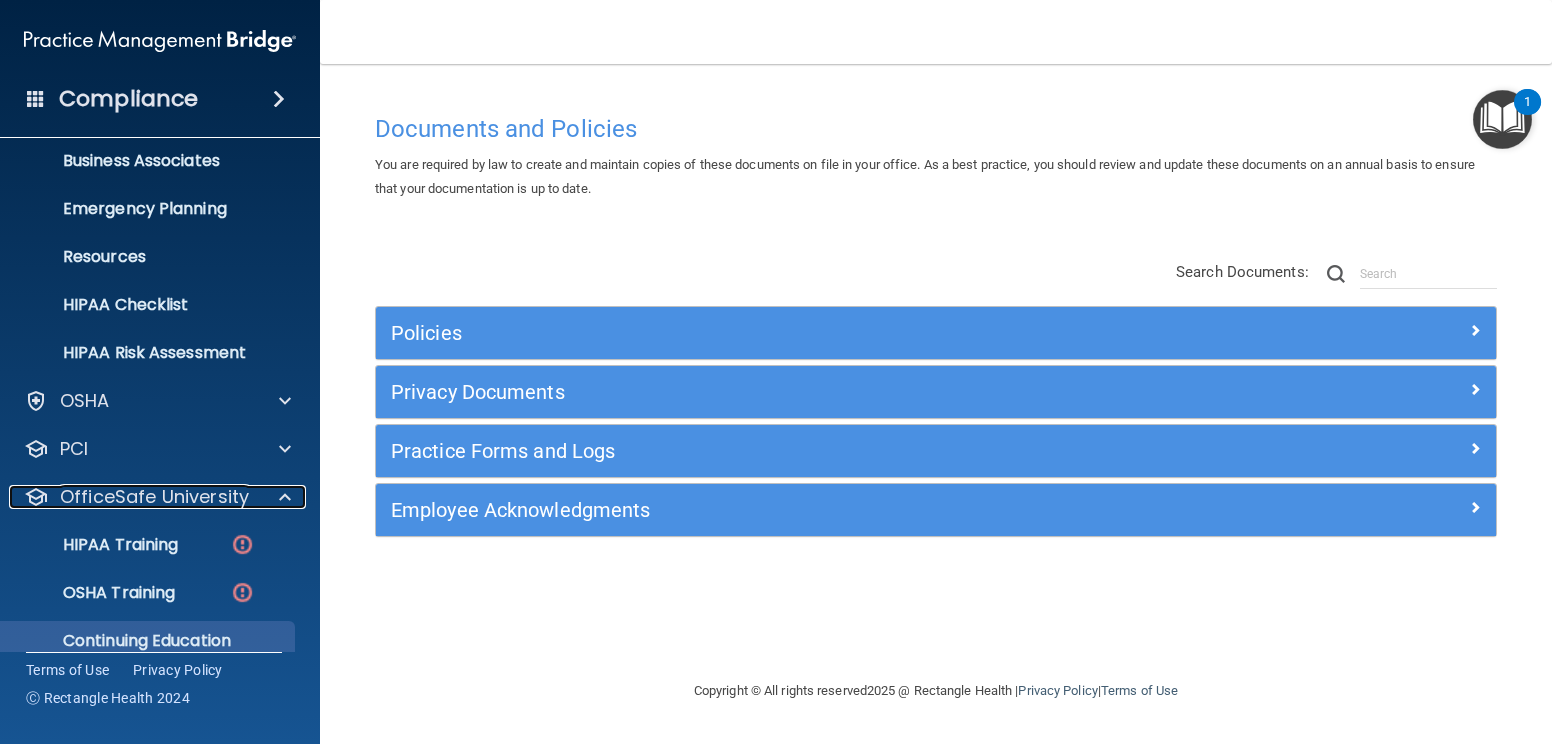 scroll, scrollTop: 230, scrollLeft: 0, axis: vertical 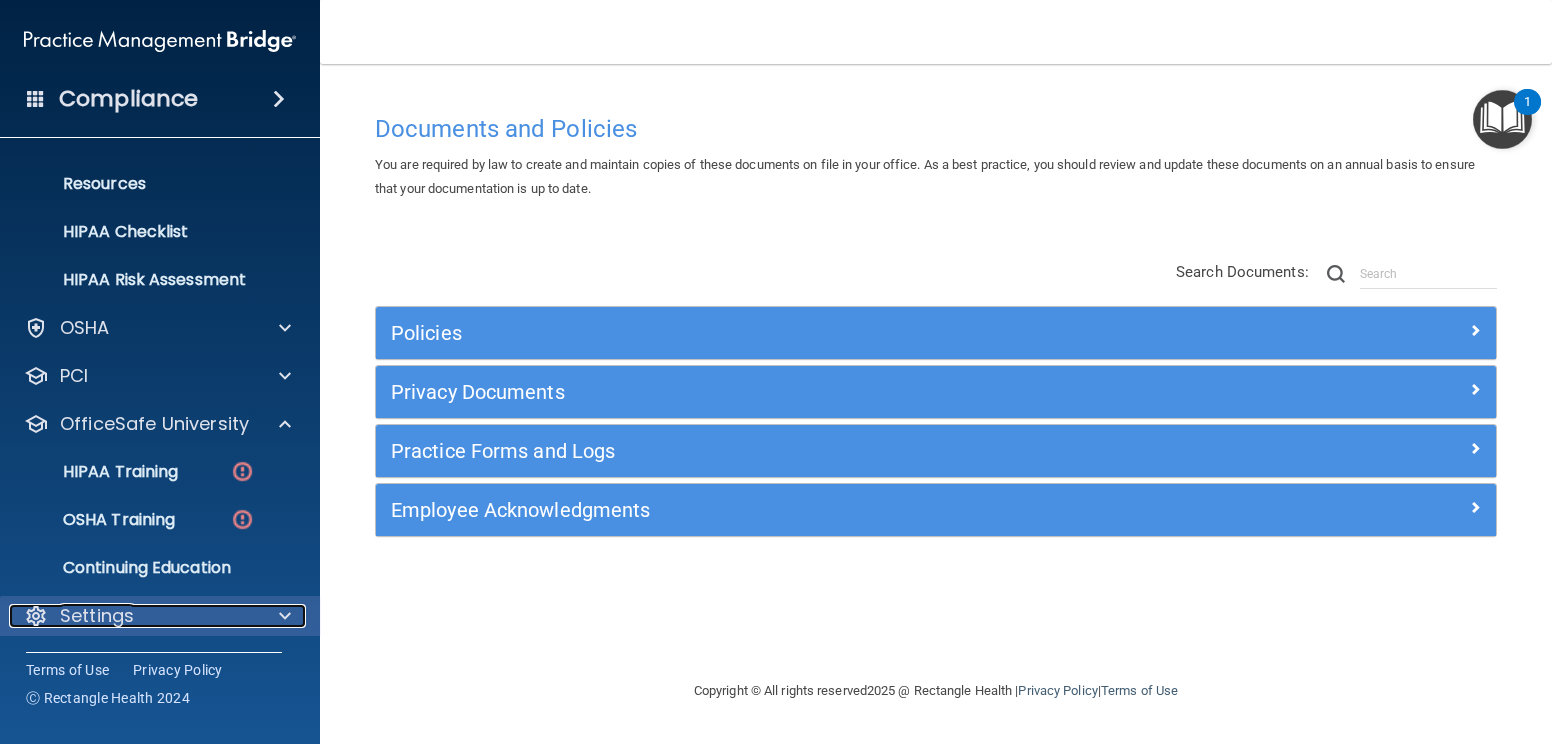 click at bounding box center [285, 616] 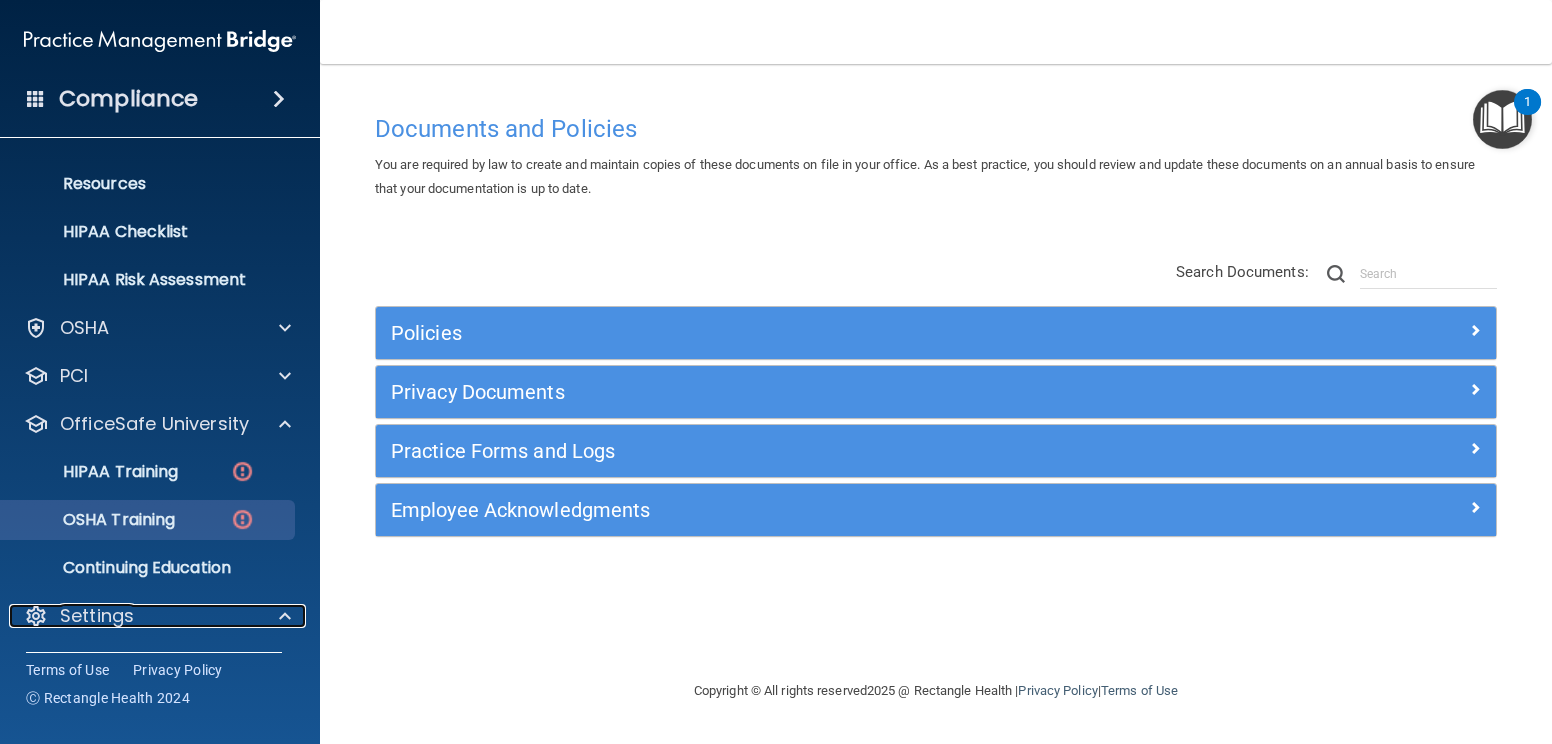 scroll, scrollTop: 422, scrollLeft: 0, axis: vertical 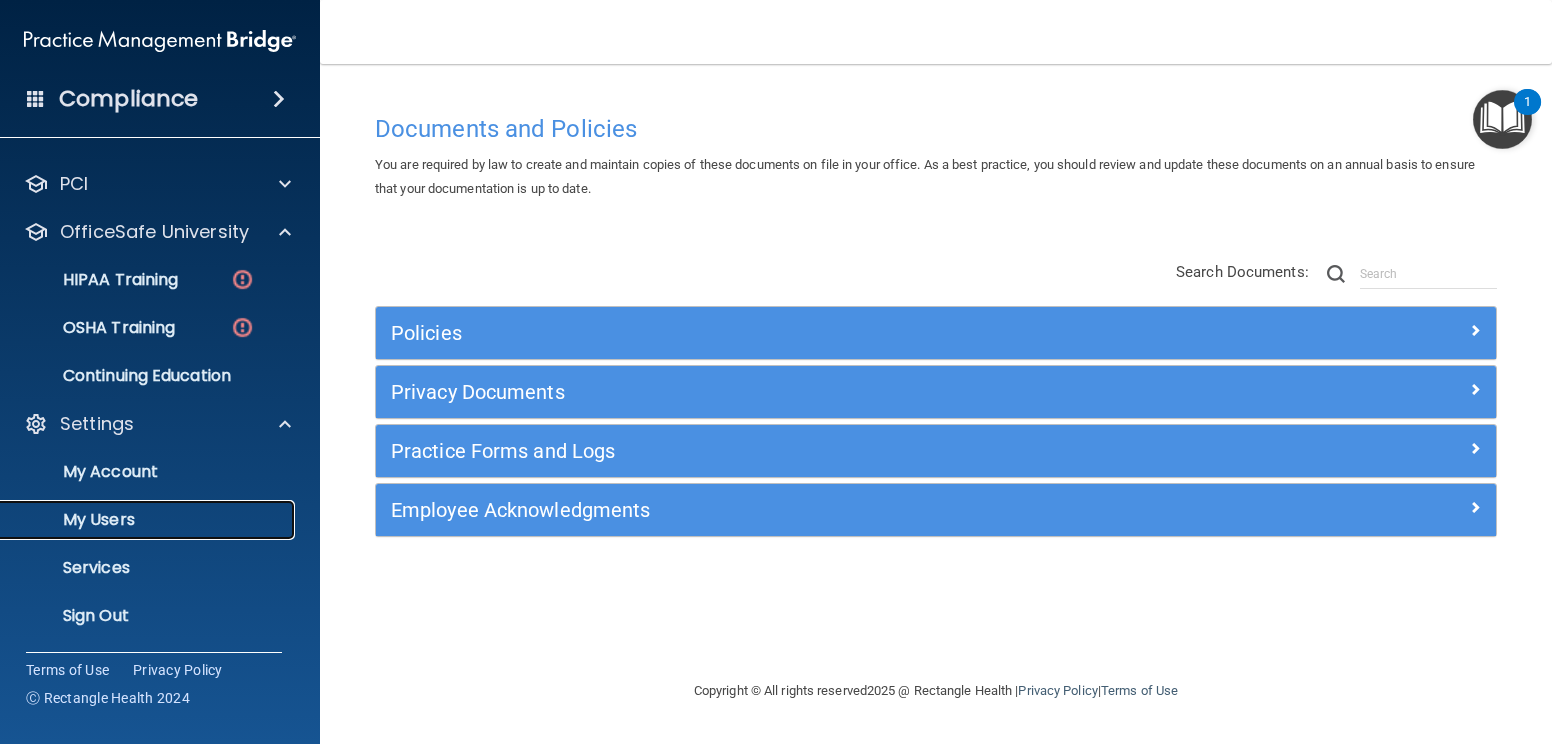 click on "My Users" at bounding box center (149, 520) 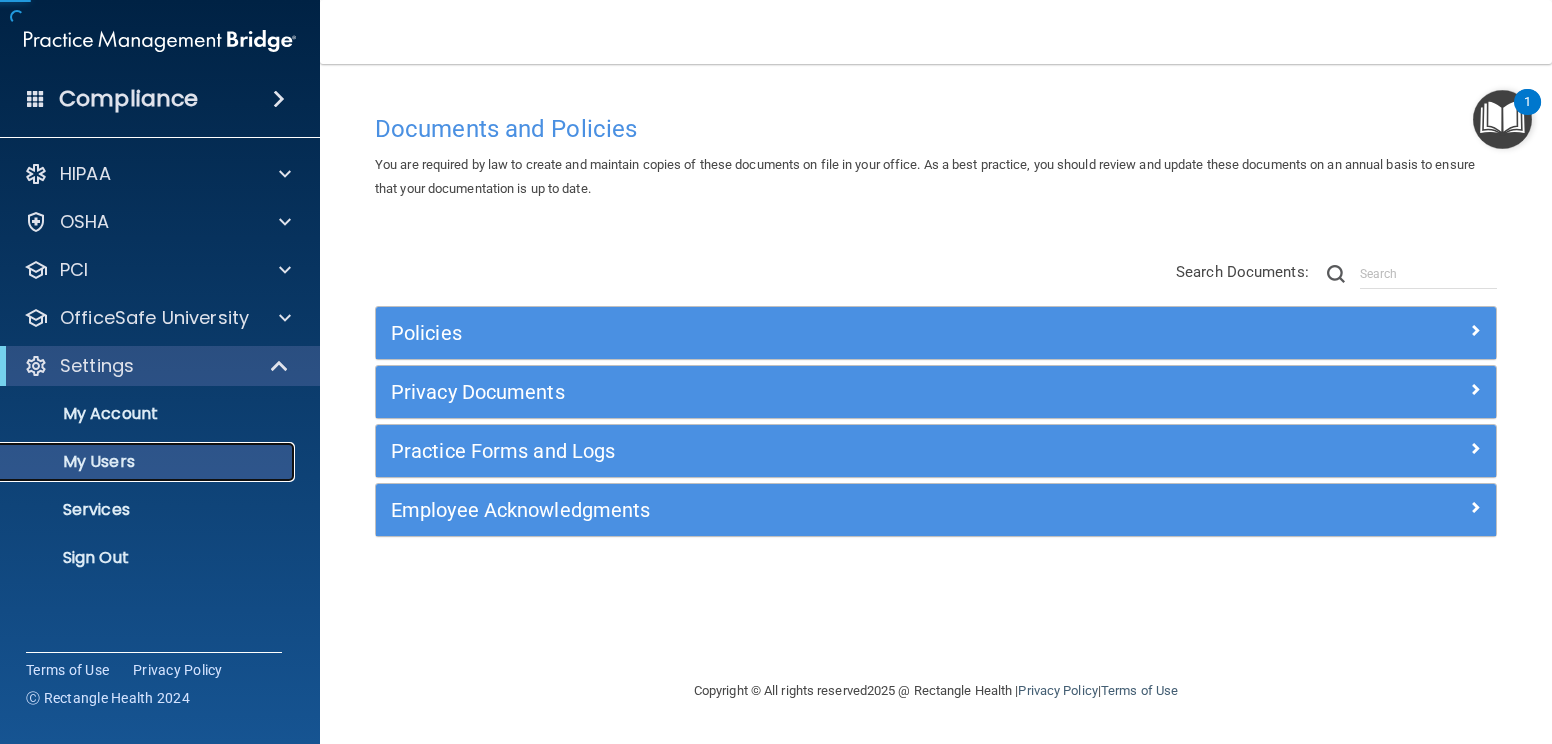 scroll, scrollTop: 0, scrollLeft: 0, axis: both 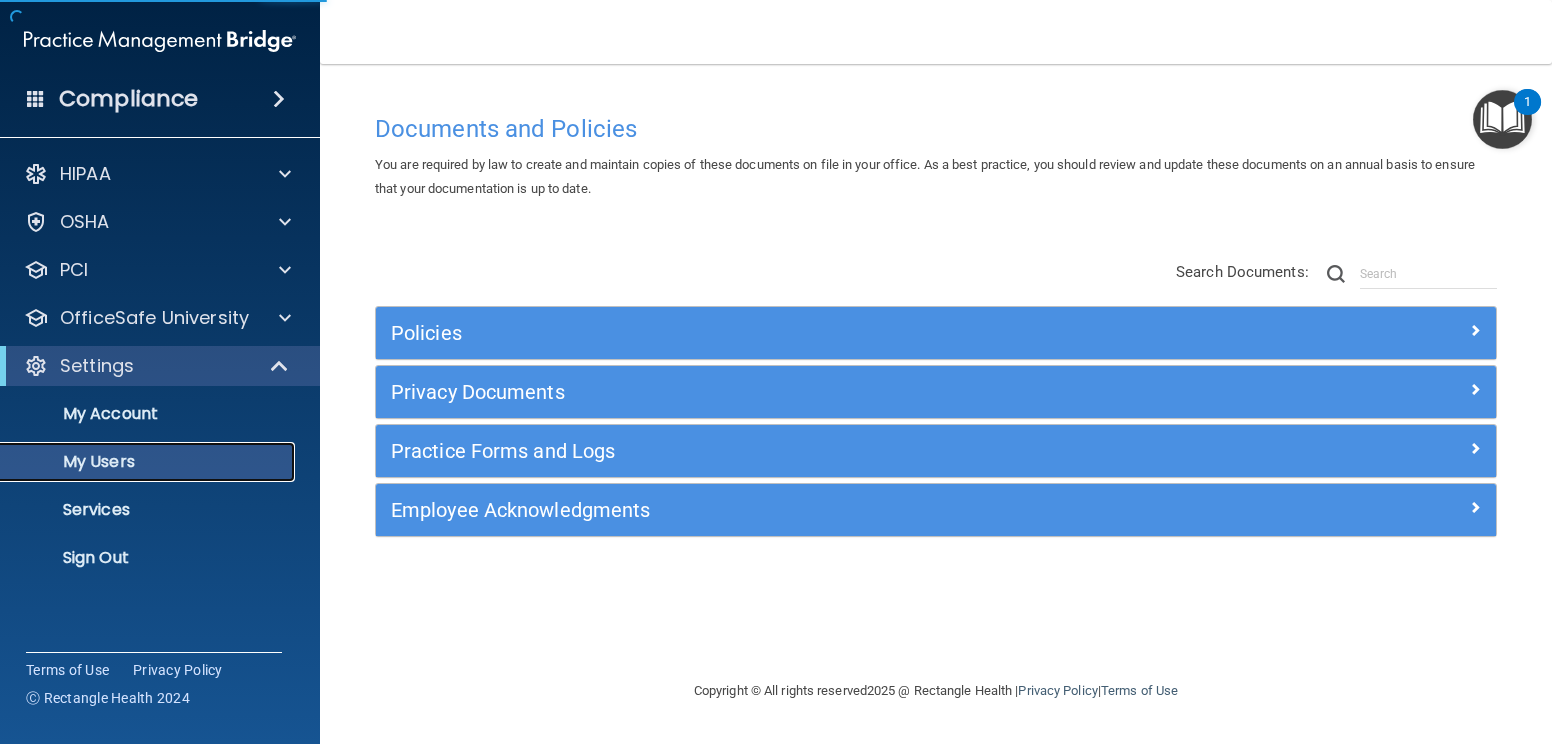 select on "20" 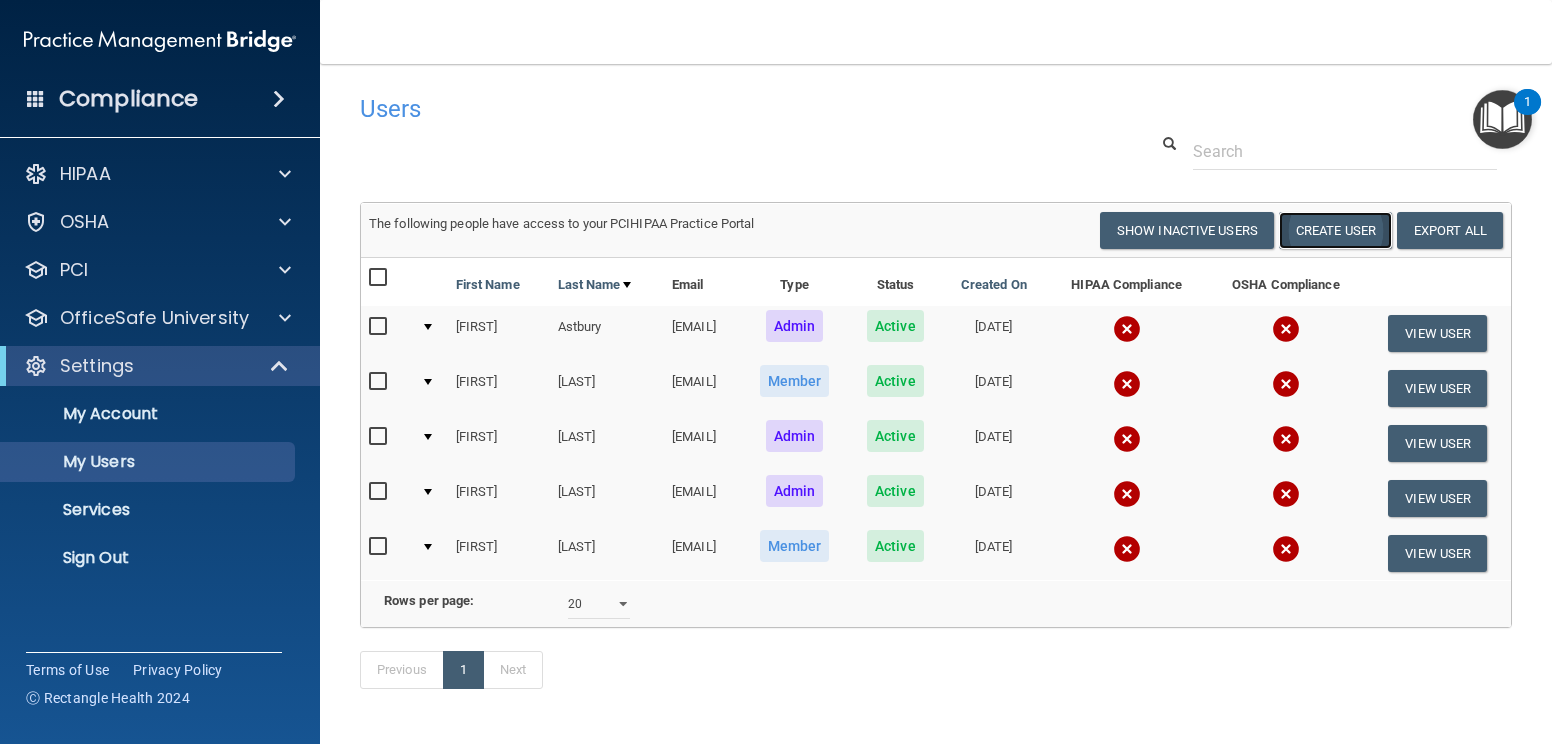 click on "Create User" at bounding box center [1335, 230] 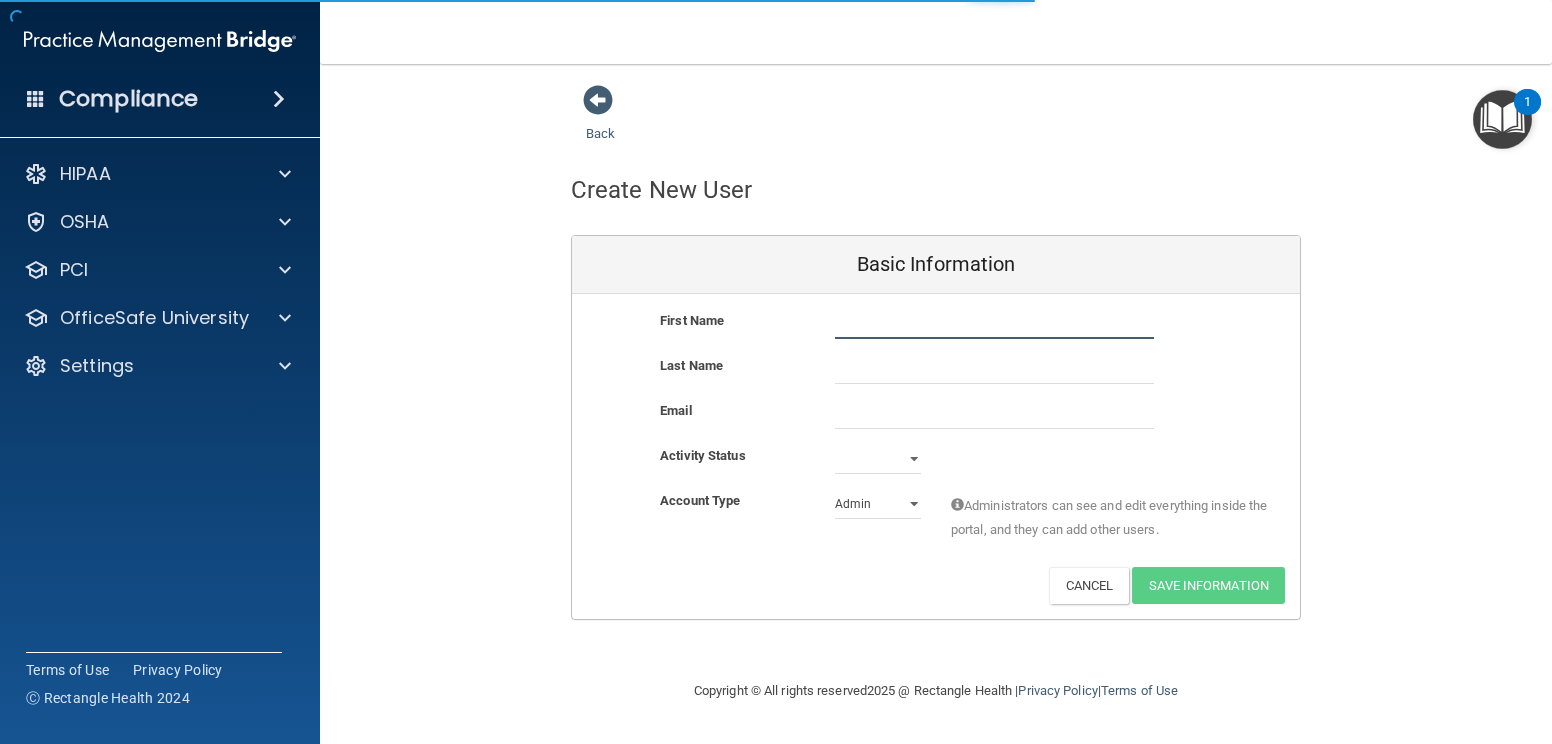 click at bounding box center (994, 324) 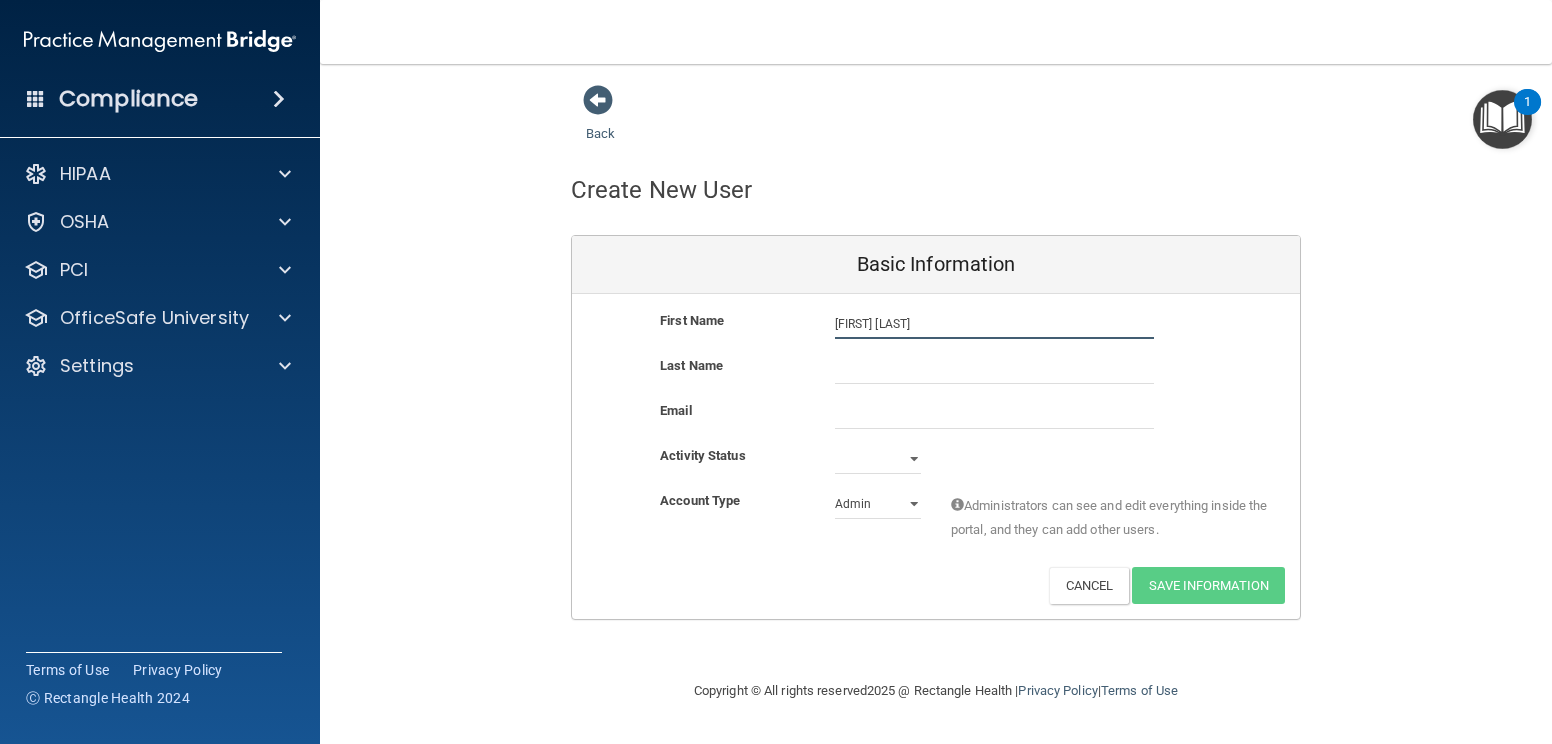 click on "[FIRST] [LAST]" at bounding box center (994, 324) 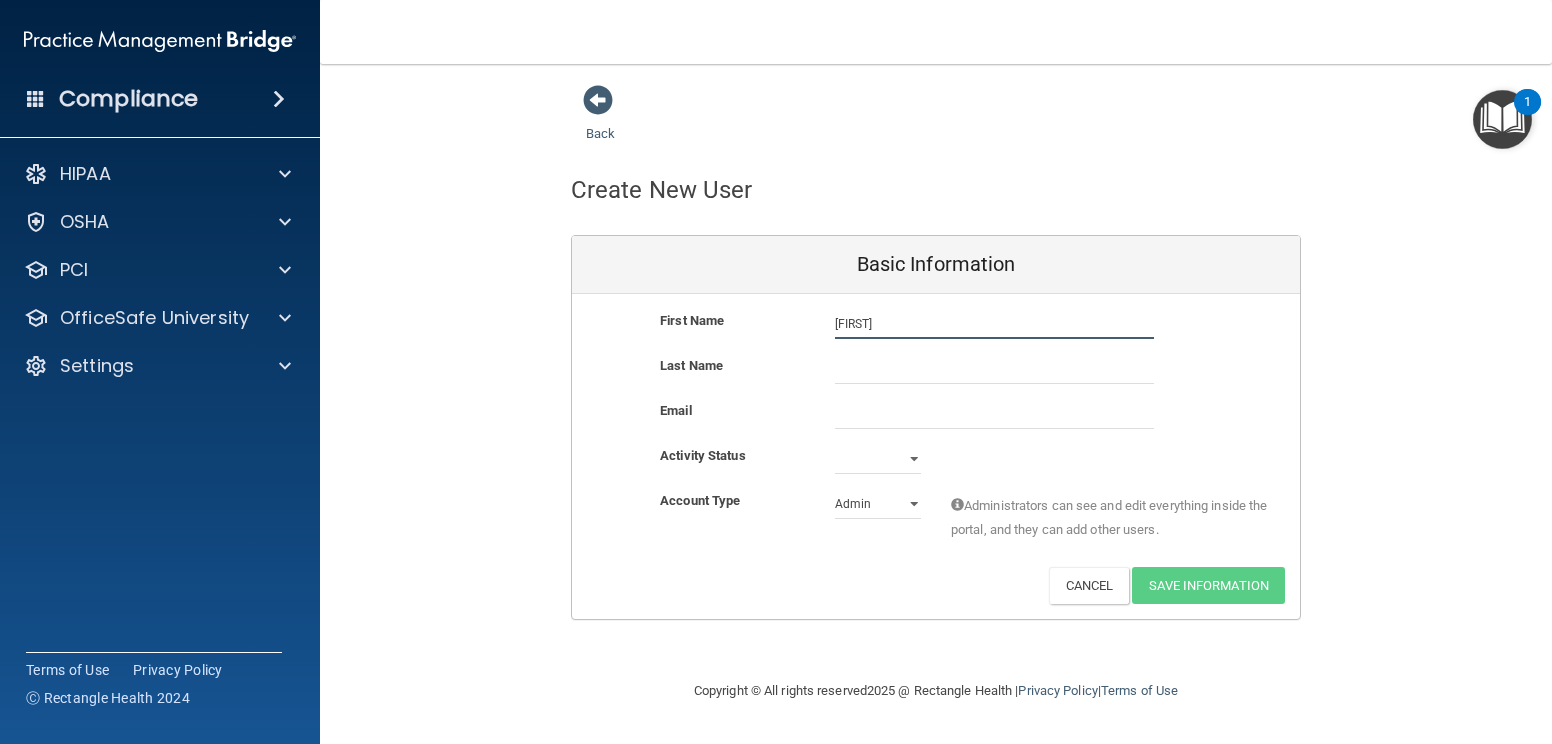 type on "[FIRST]" 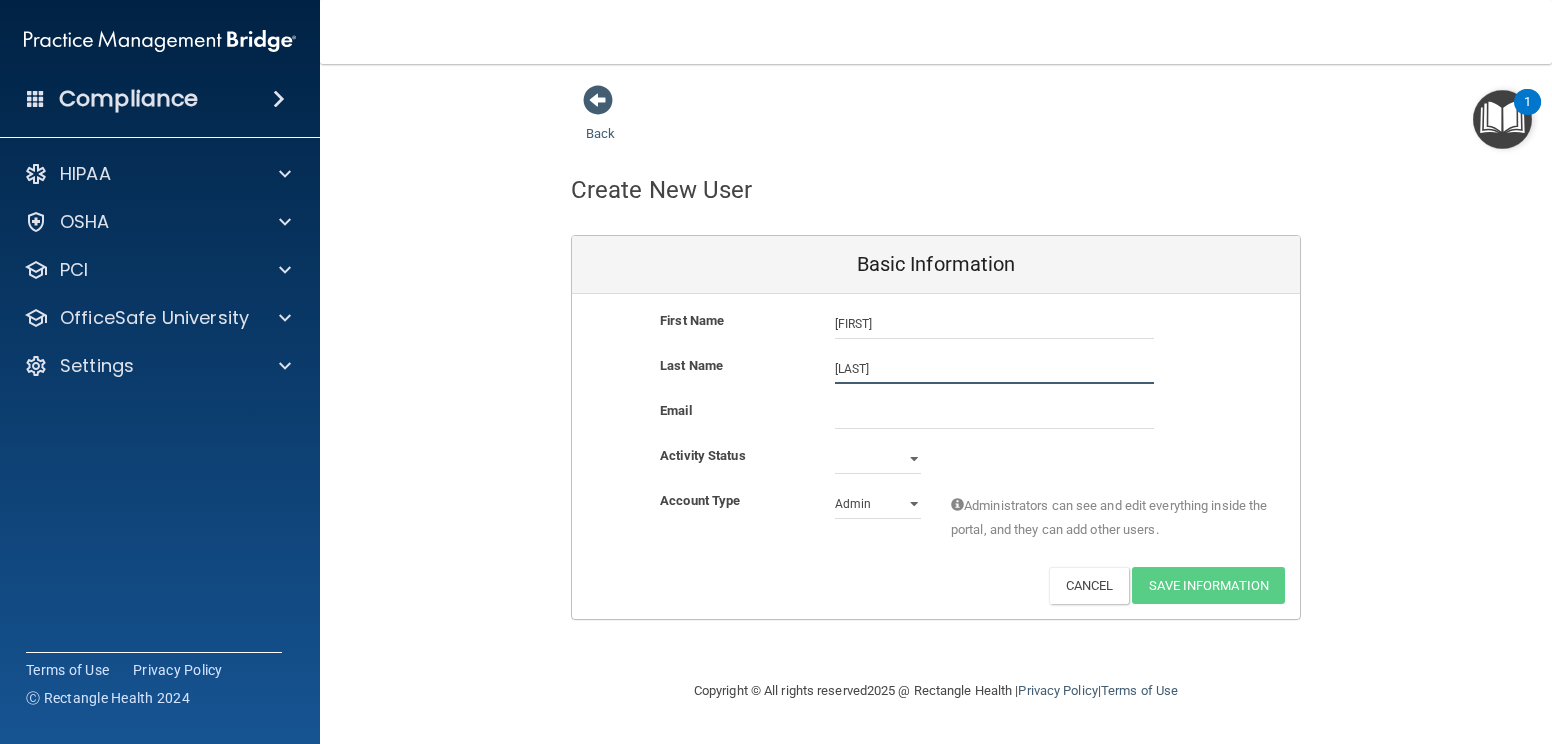 type on "[LAST]" 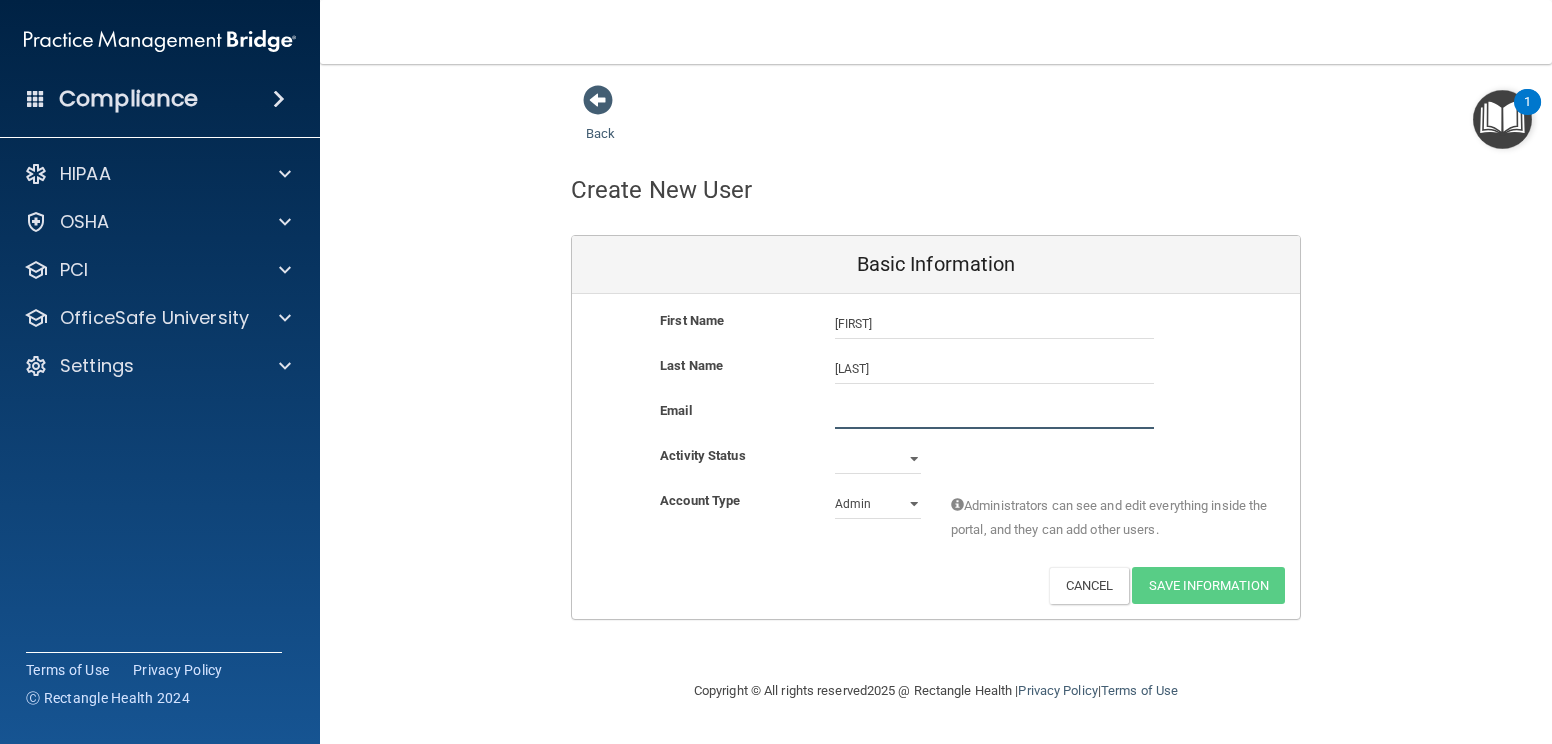 click at bounding box center [994, 414] 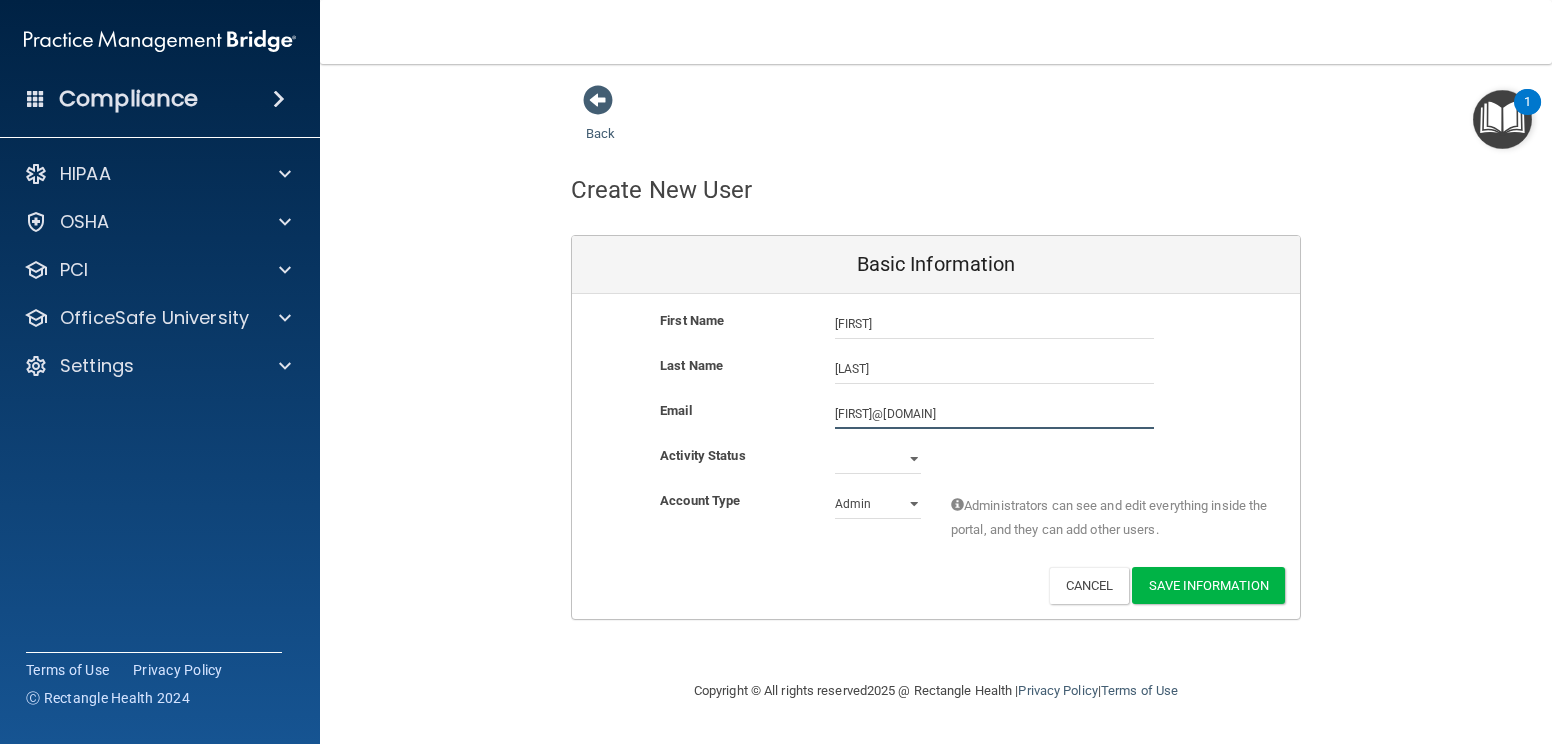 type on "[FIRST]@[DOMAIN]" 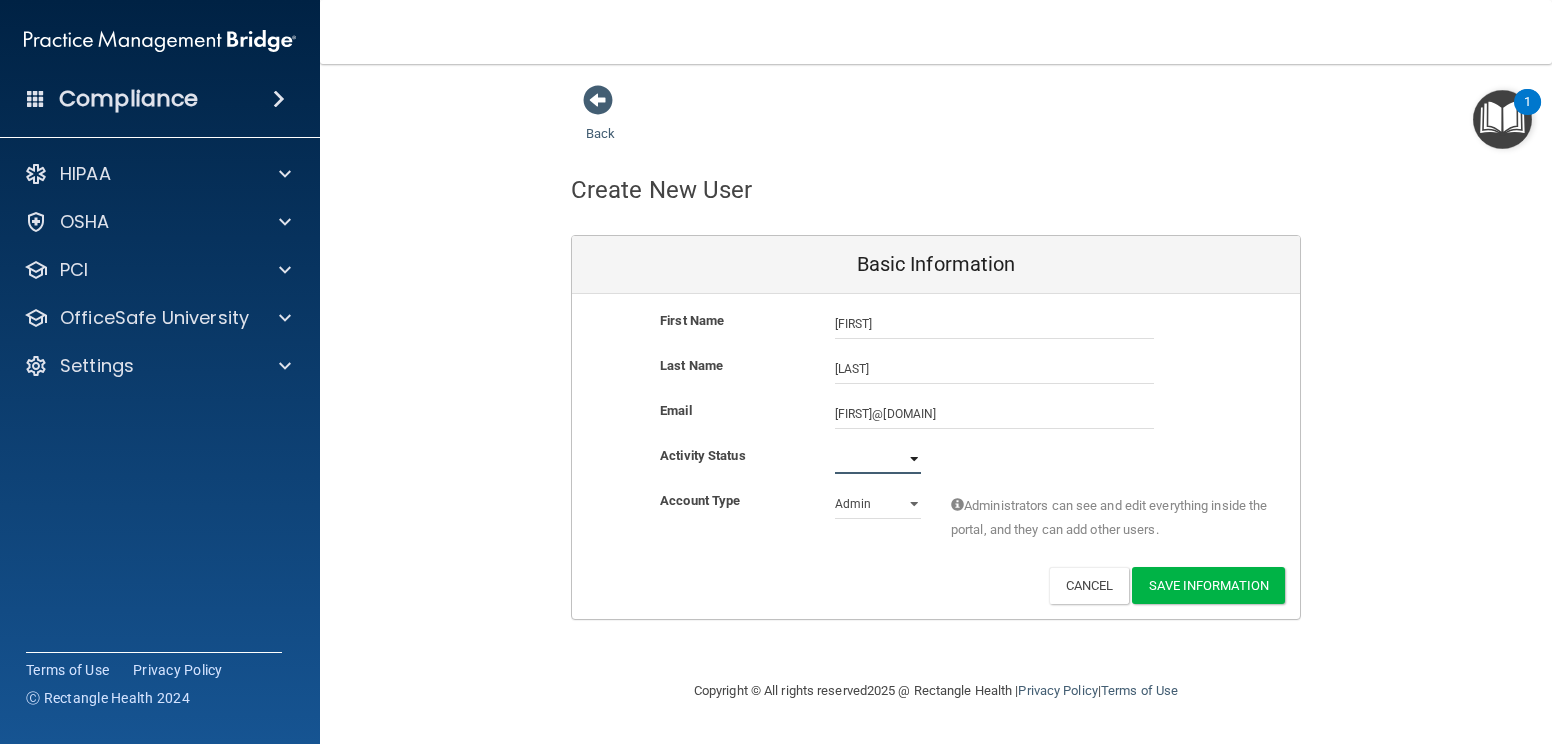 click on "Active  Inactive" at bounding box center (878, 459) 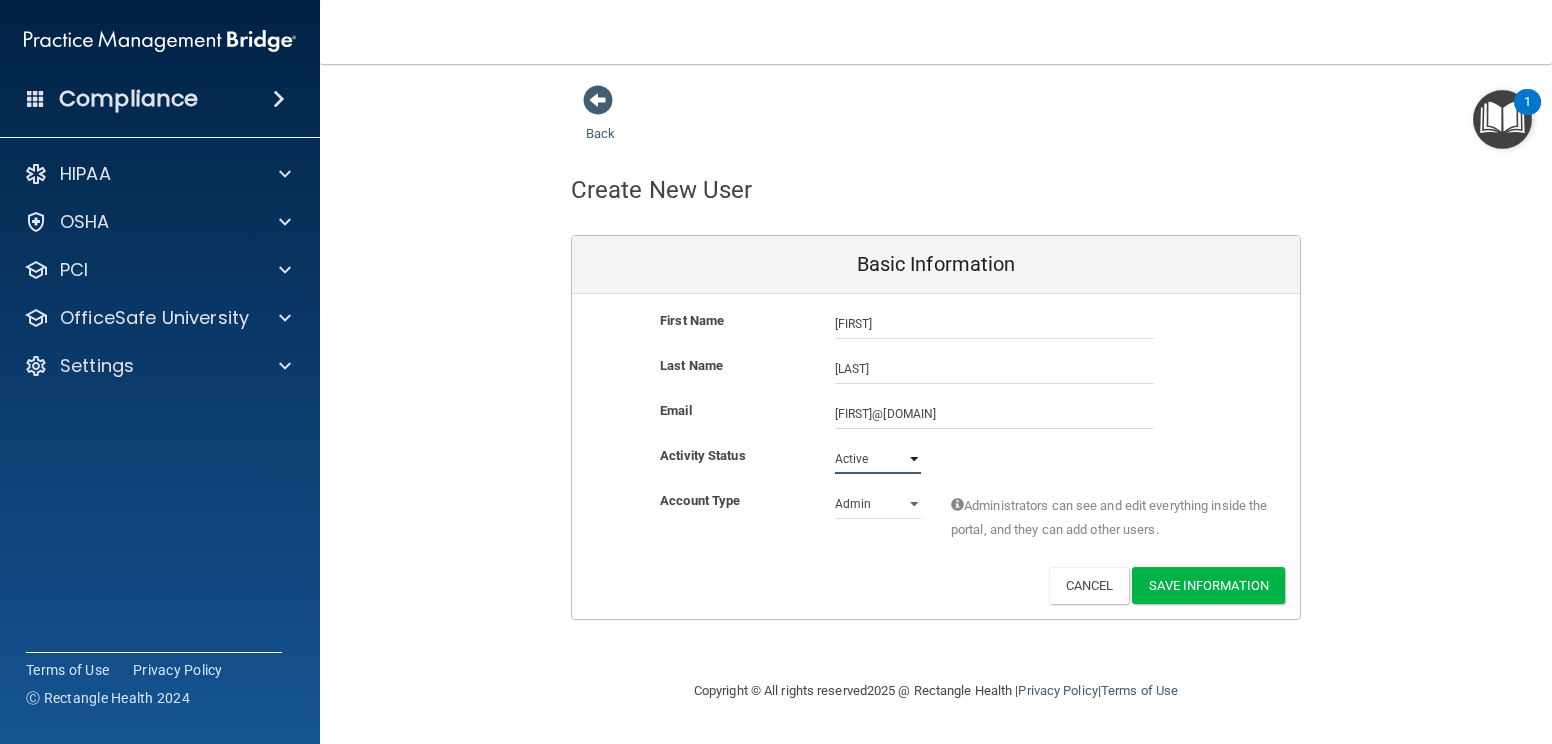 click on "Active  Inactive" at bounding box center (878, 459) 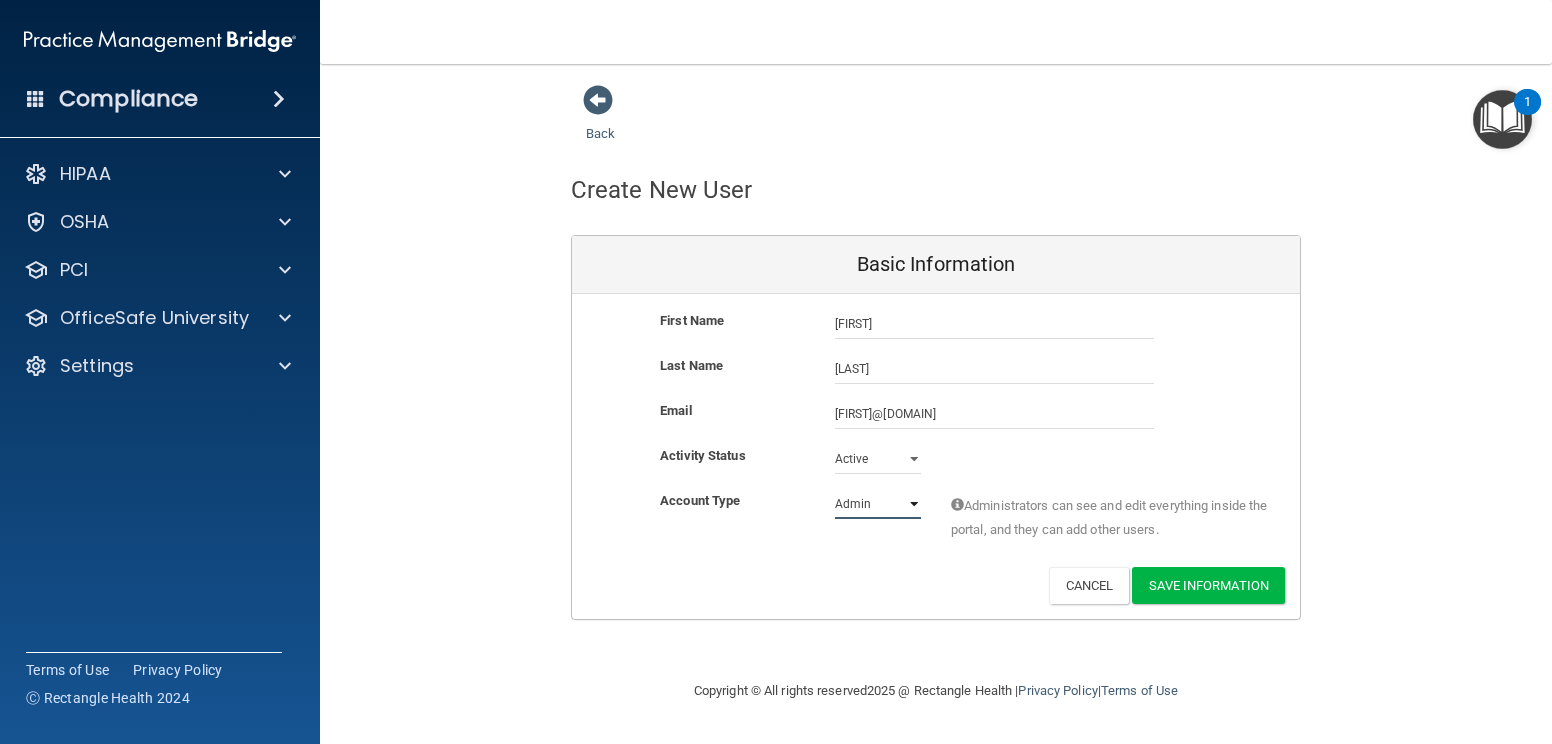 click on "Admin  Member" at bounding box center [878, 504] 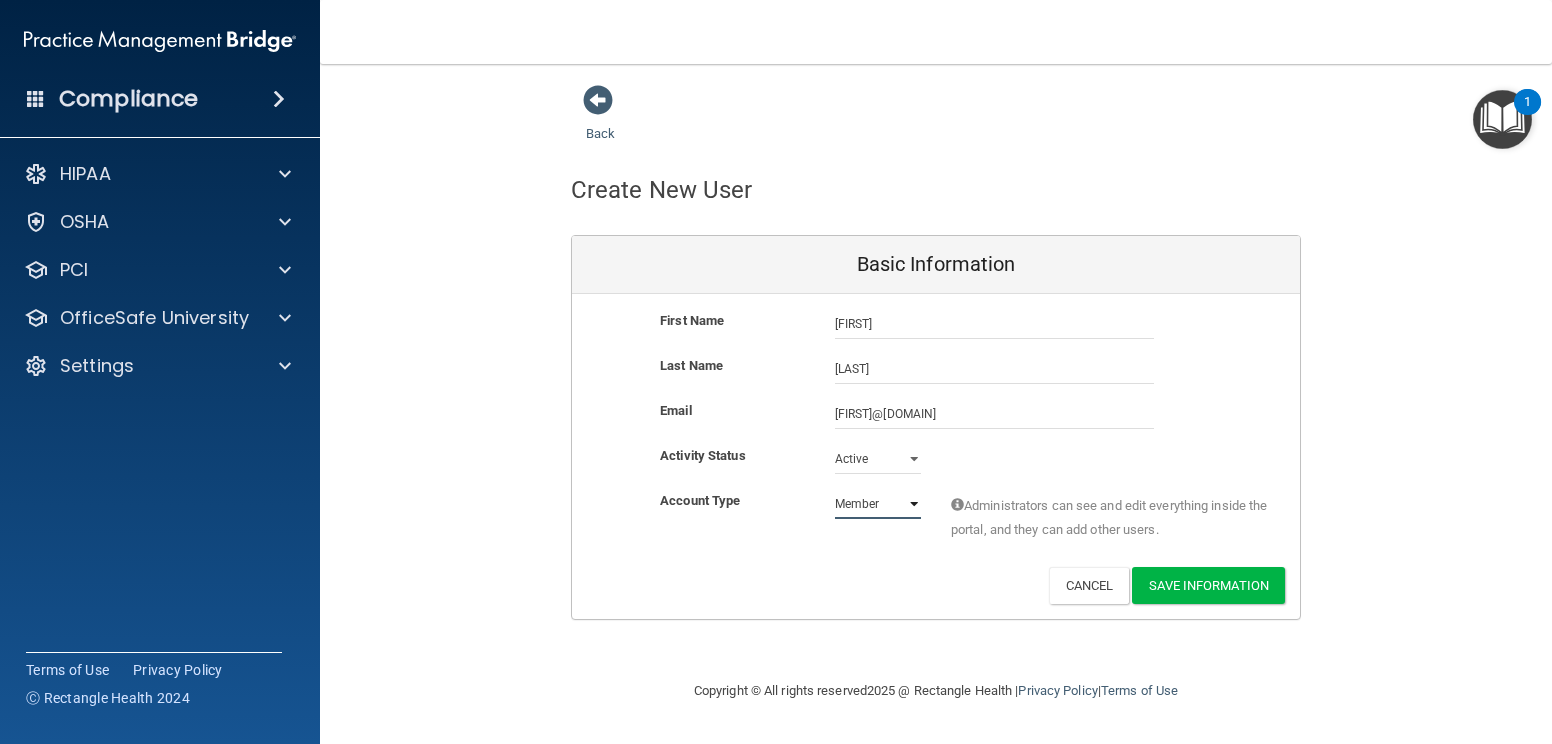 click on "Admin  Member" at bounding box center (878, 504) 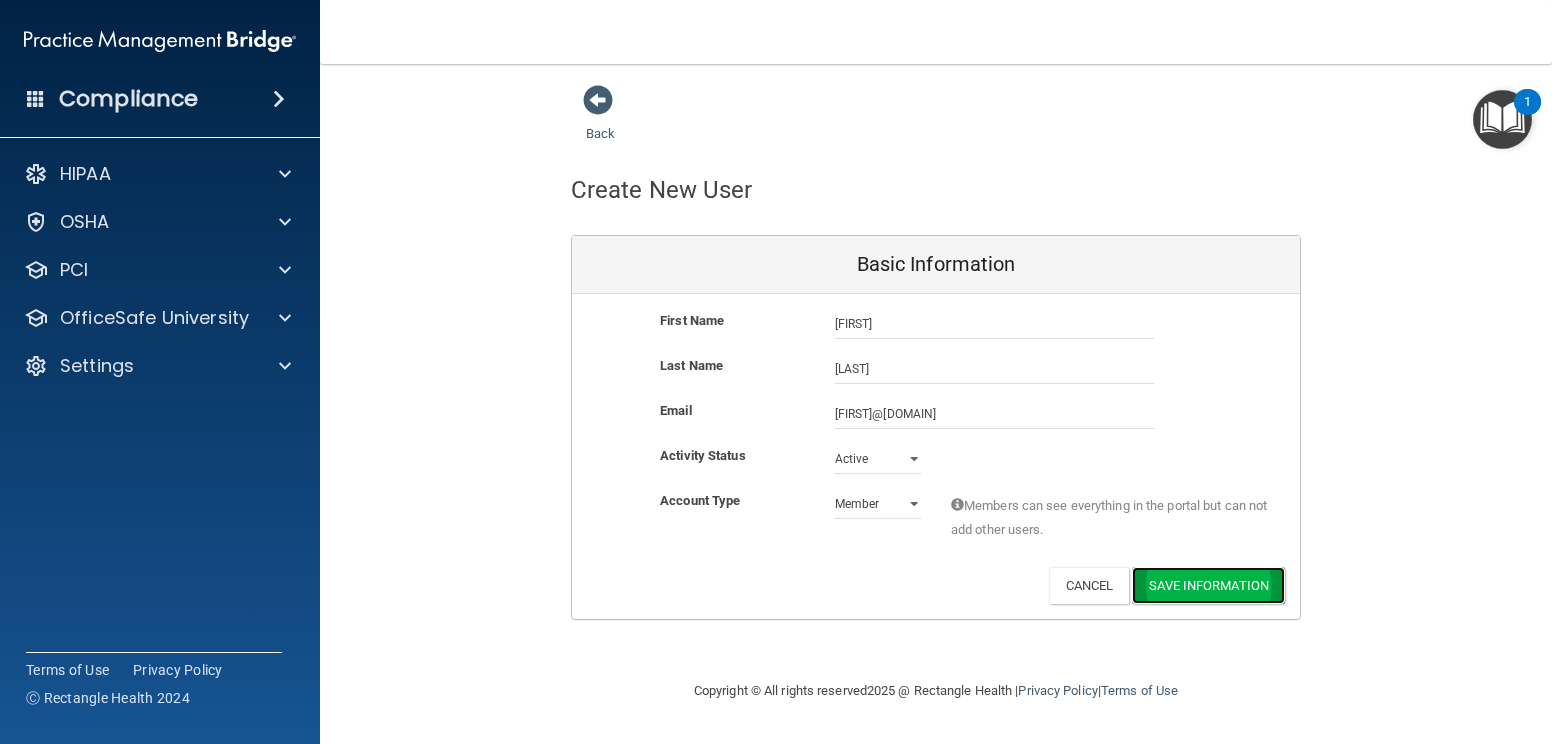 click on "Save Information" at bounding box center (1208, 585) 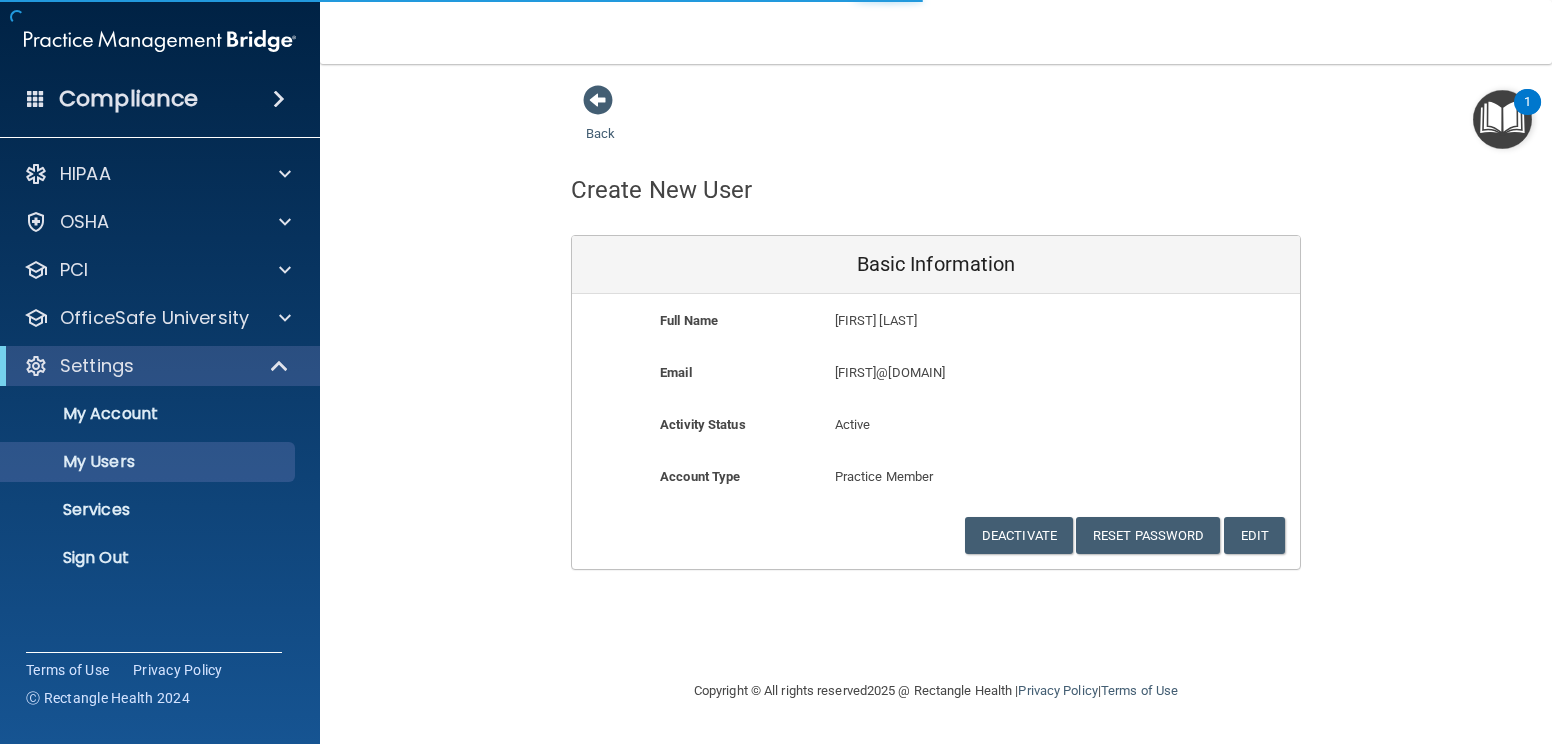 select on "20" 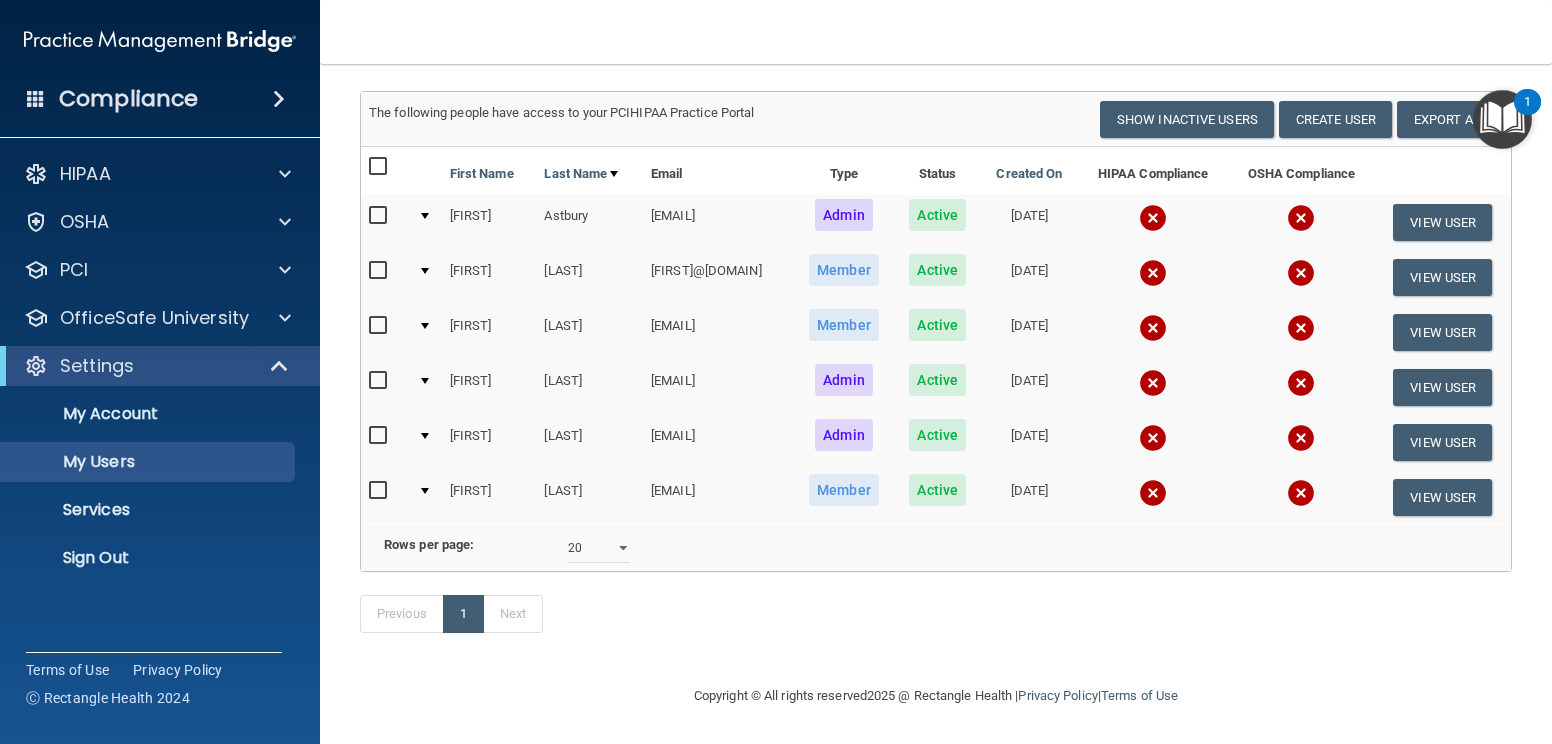 scroll, scrollTop: 0, scrollLeft: 0, axis: both 